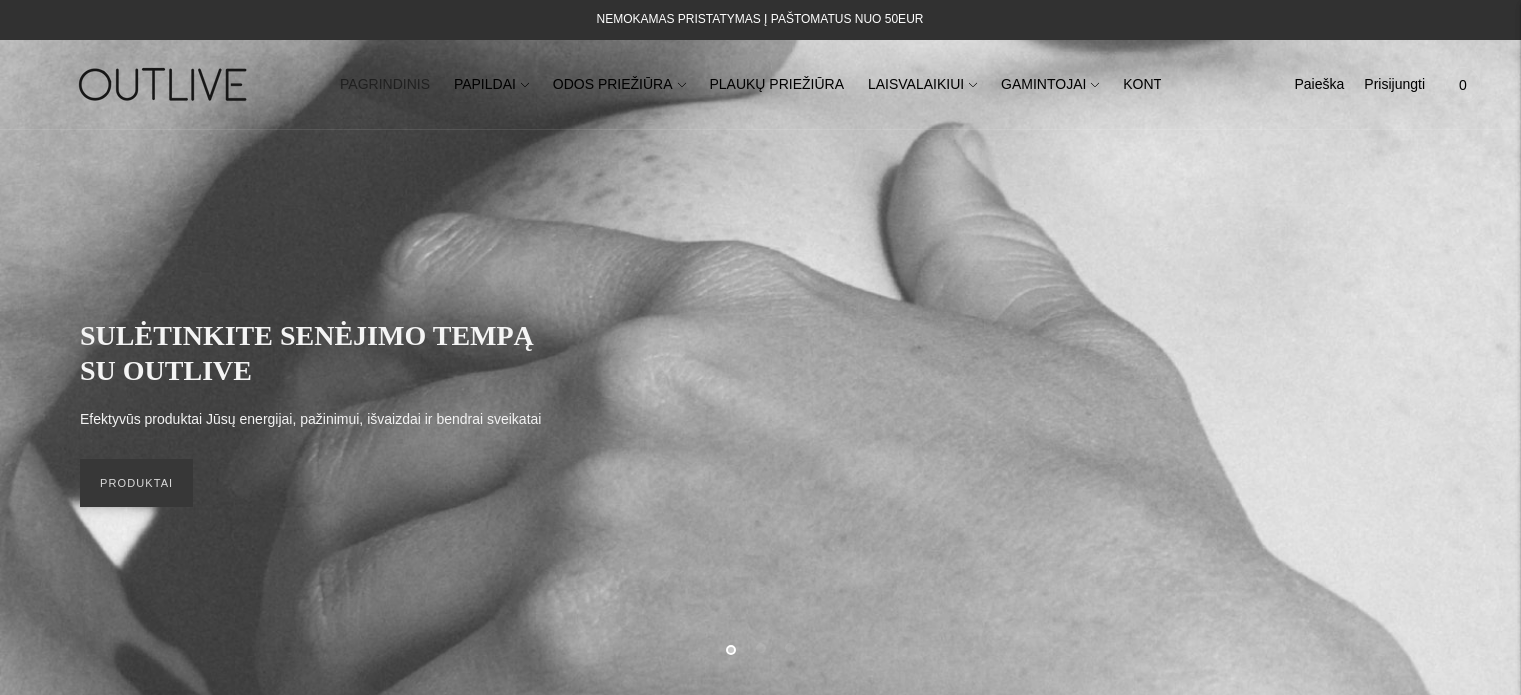 scroll, scrollTop: 0, scrollLeft: 0, axis: both 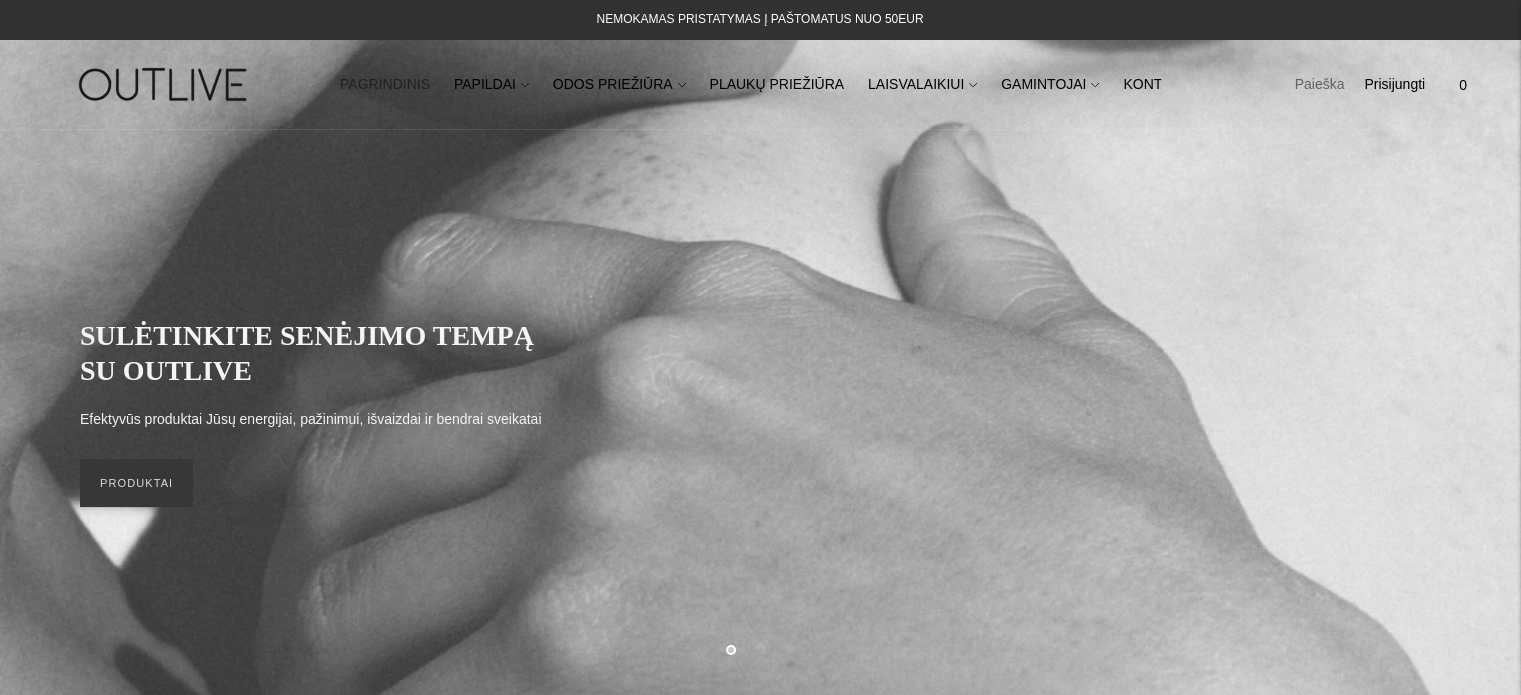 click on "Paieška" 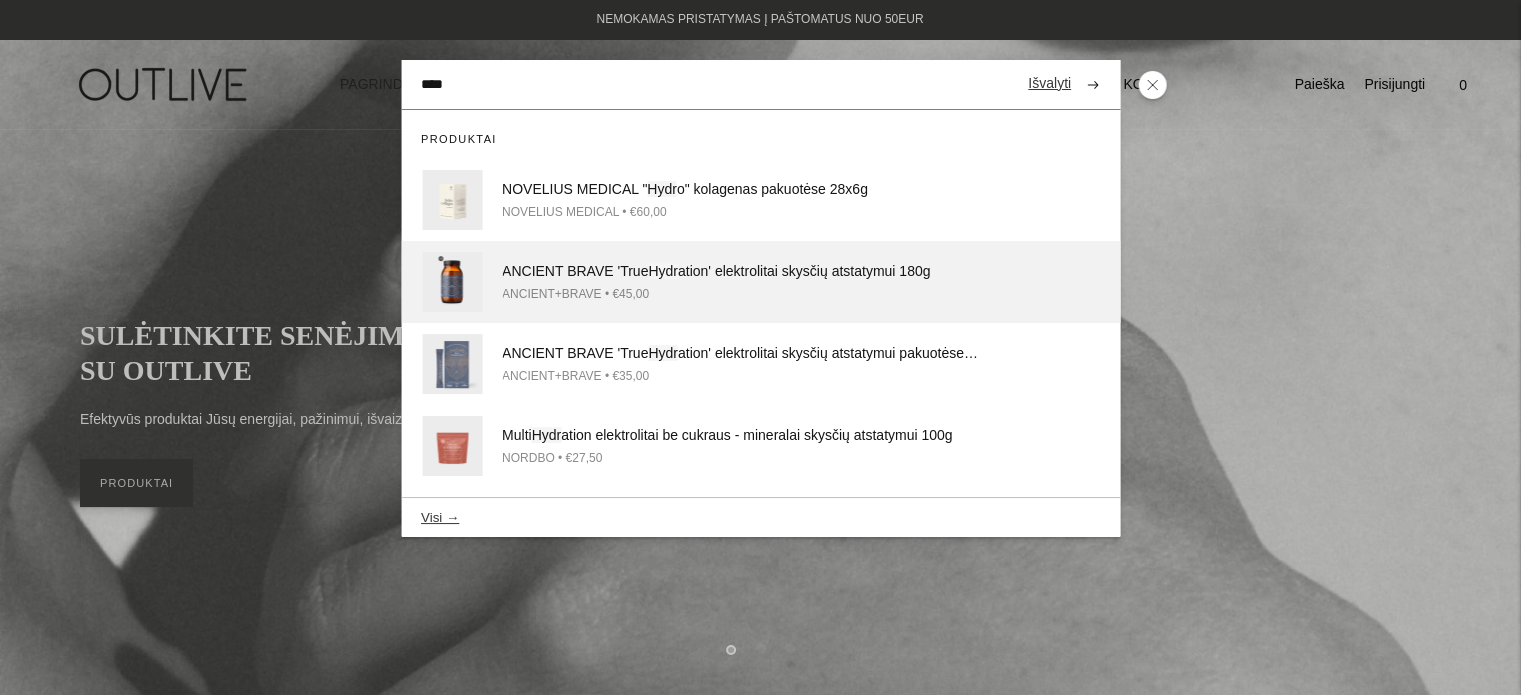 type on "****" 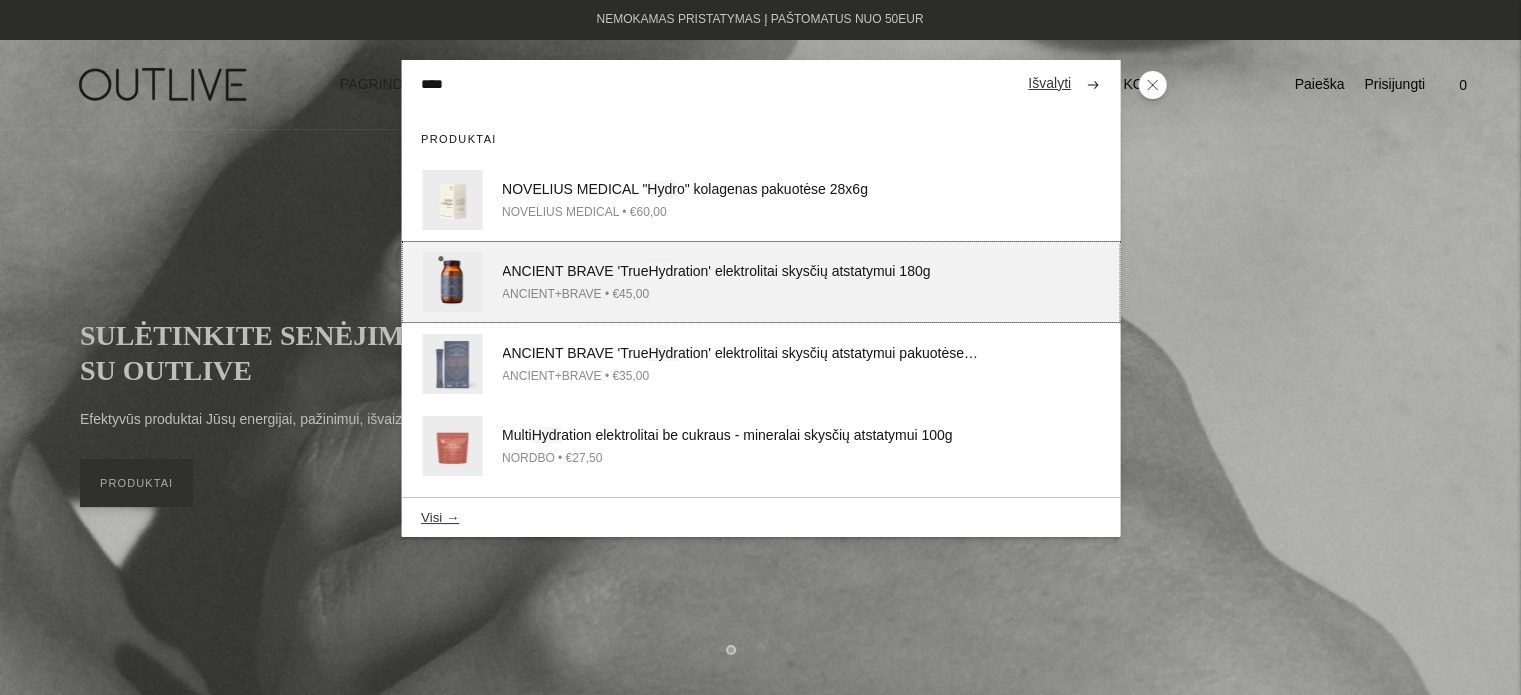 click on "ANCIENT BRAVE 'True  Hydr ation' elektrolitai skysčių atstatymui 180g" 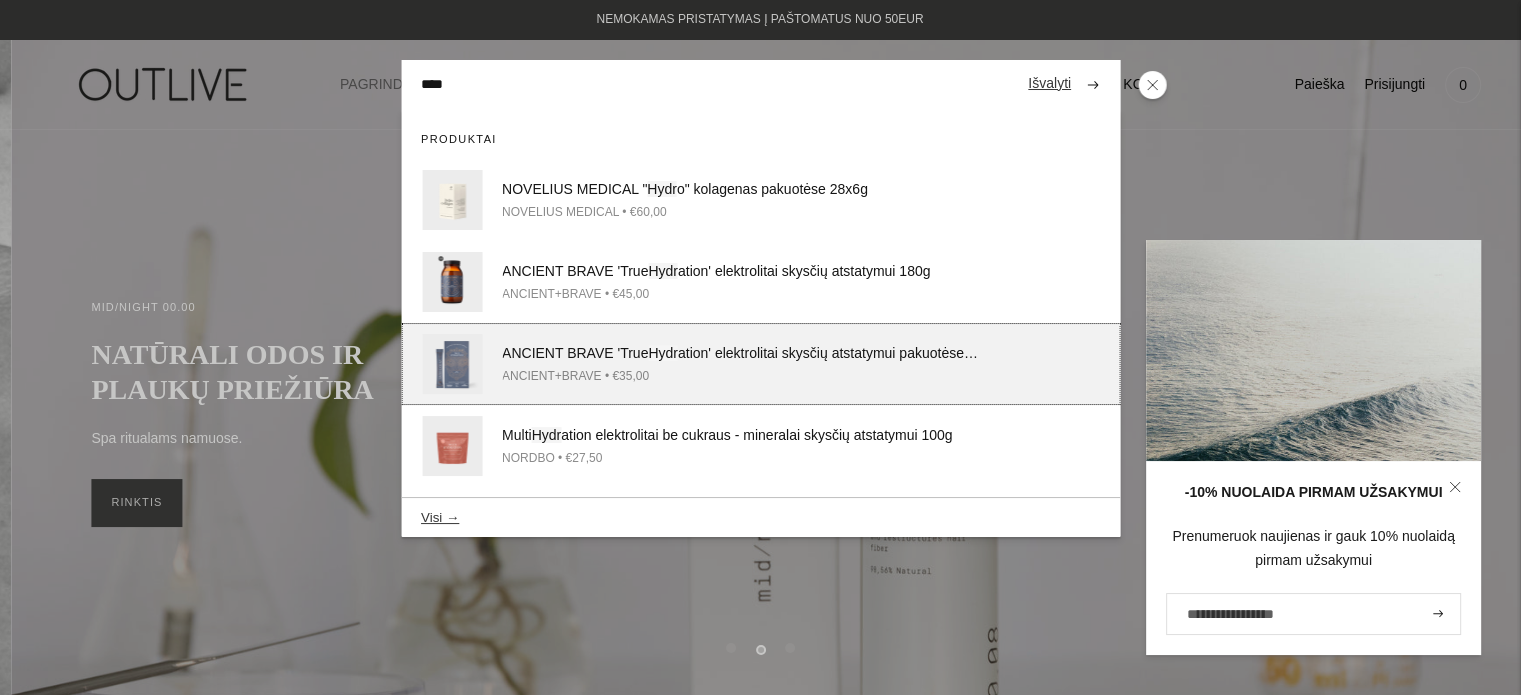 click on "Hydr" 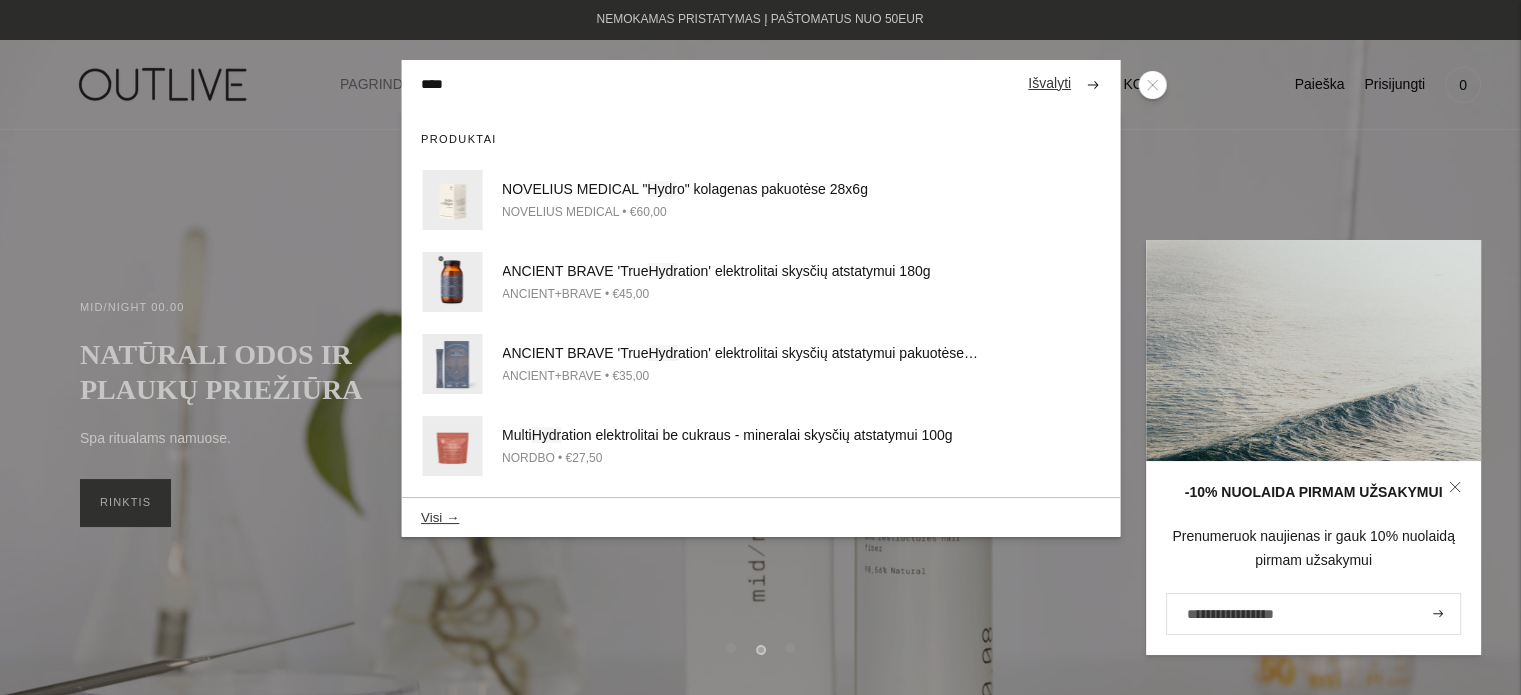 click 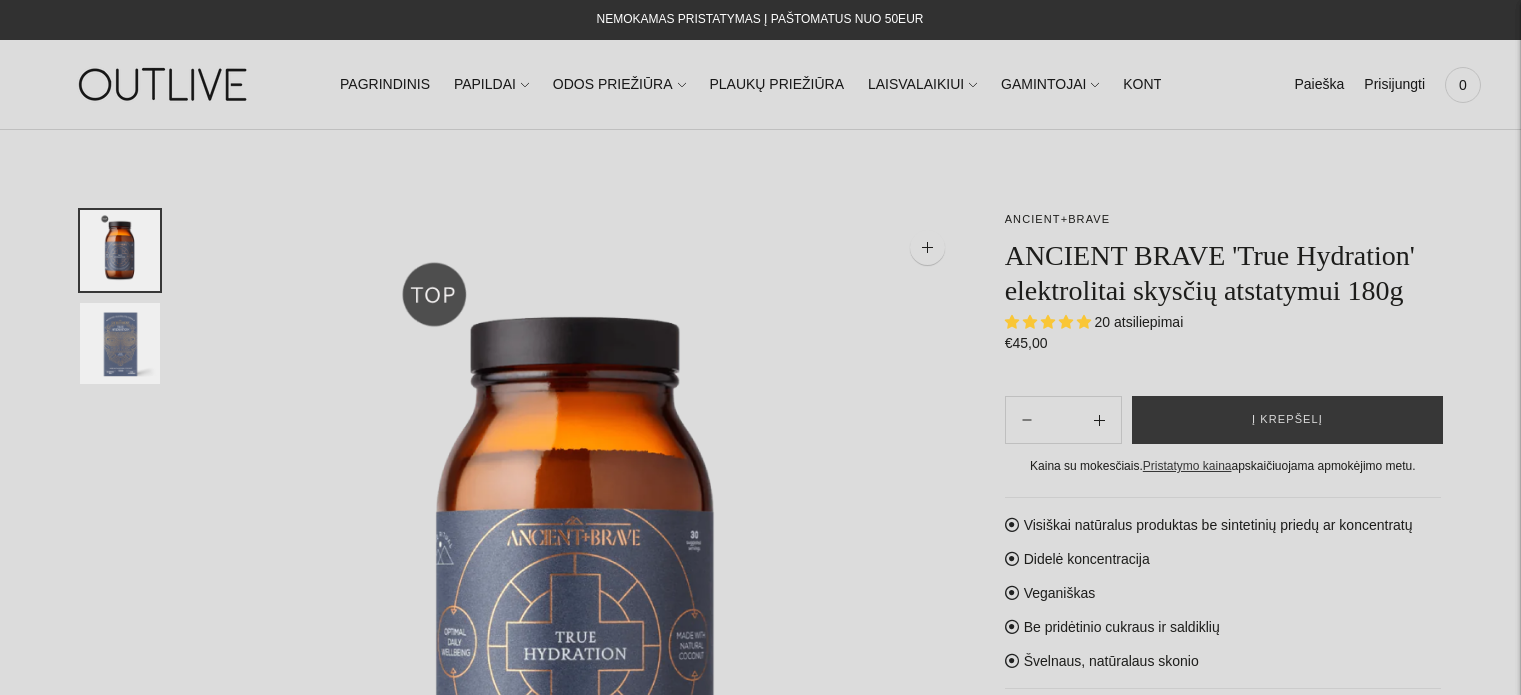 scroll, scrollTop: 0, scrollLeft: 0, axis: both 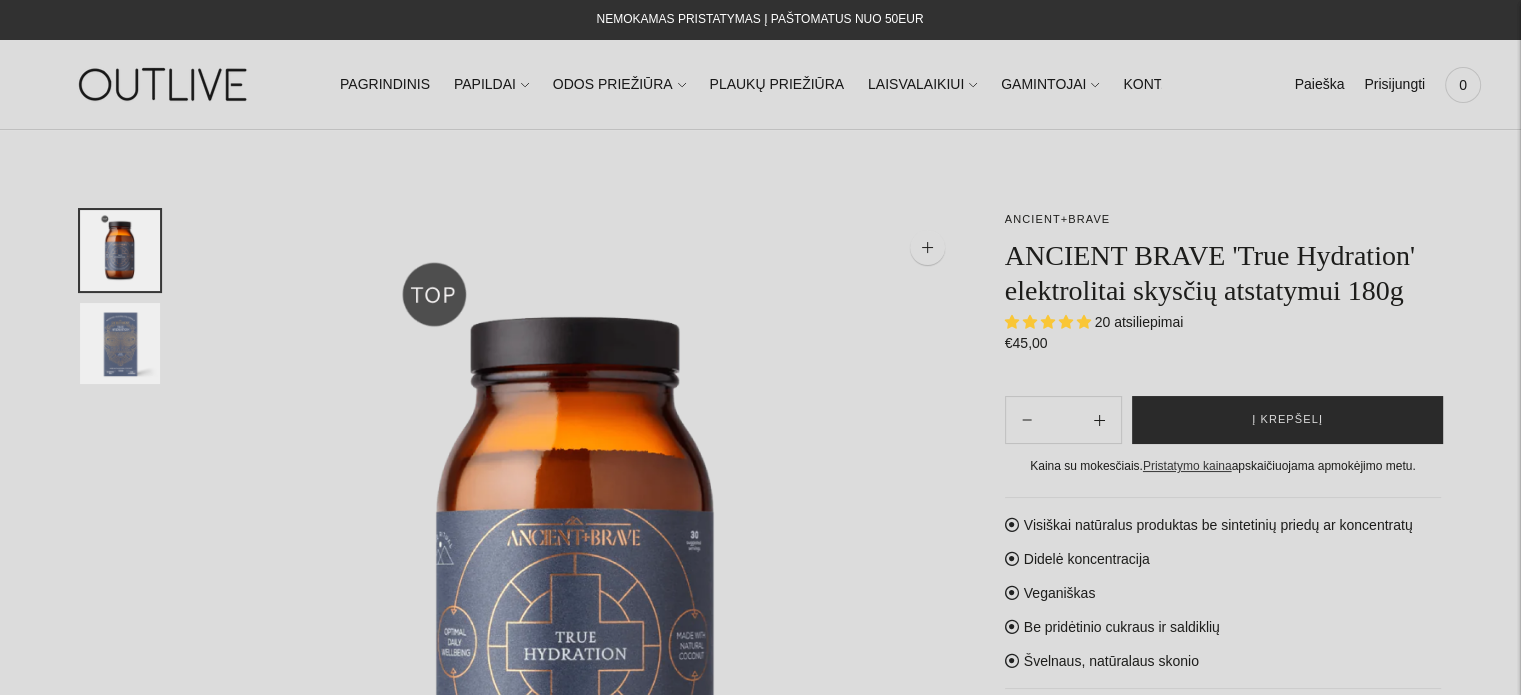 click on "Į krepšelį" at bounding box center (1287, 420) 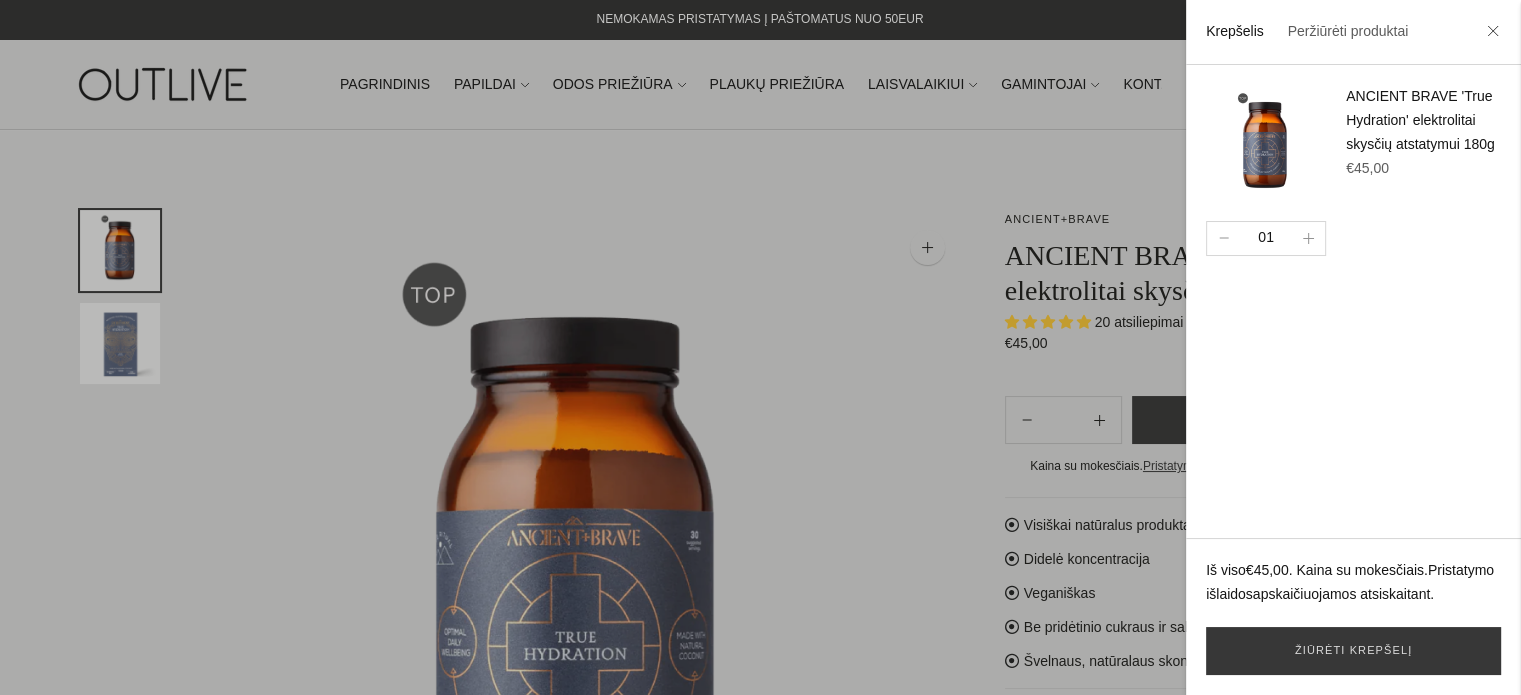 click at bounding box center [760, 347] 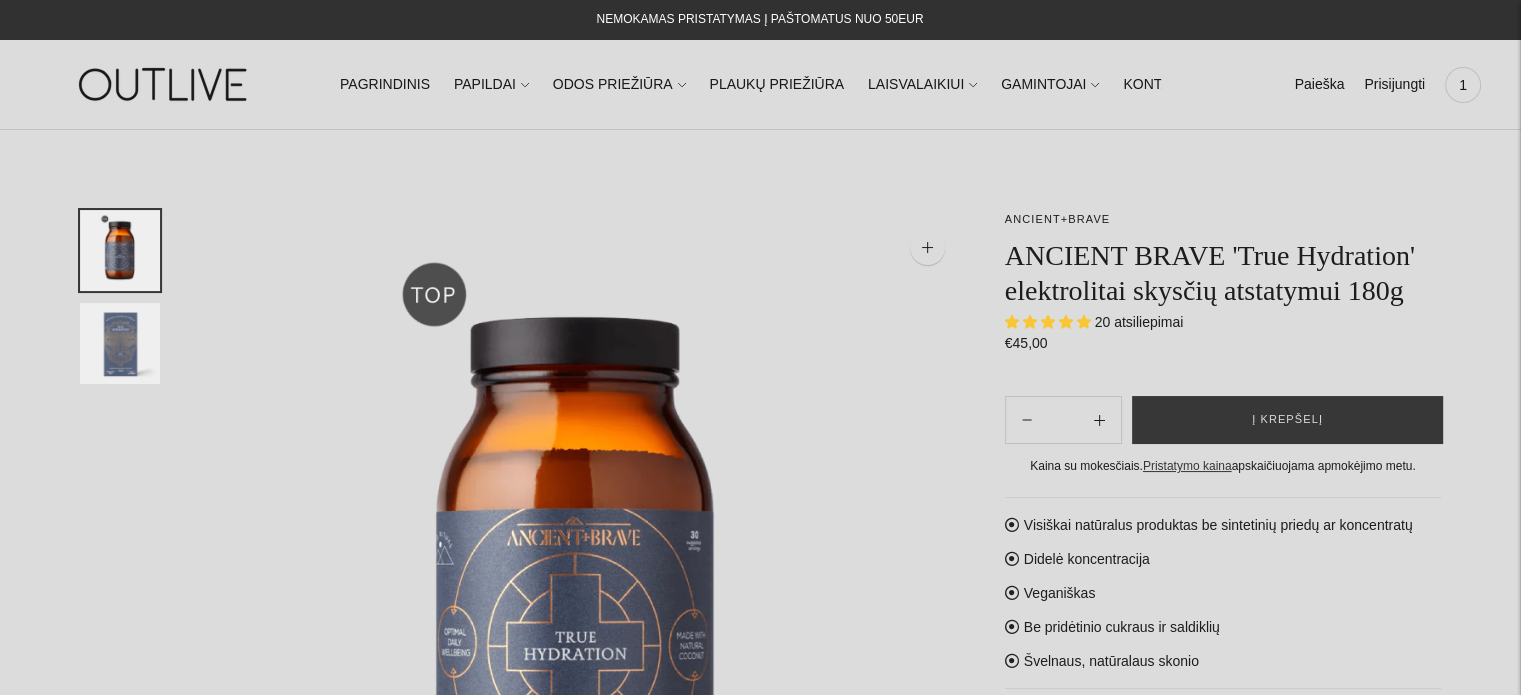 type 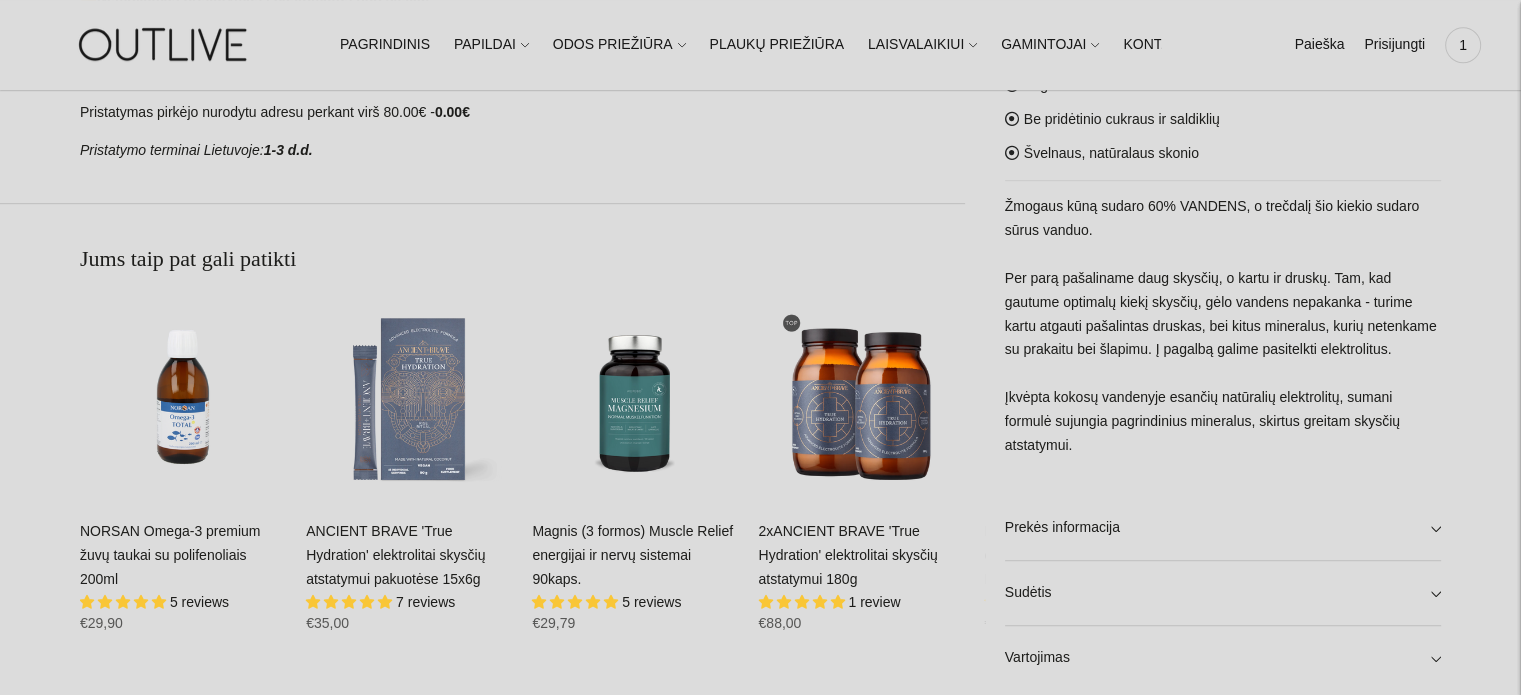 scroll, scrollTop: 1120, scrollLeft: 0, axis: vertical 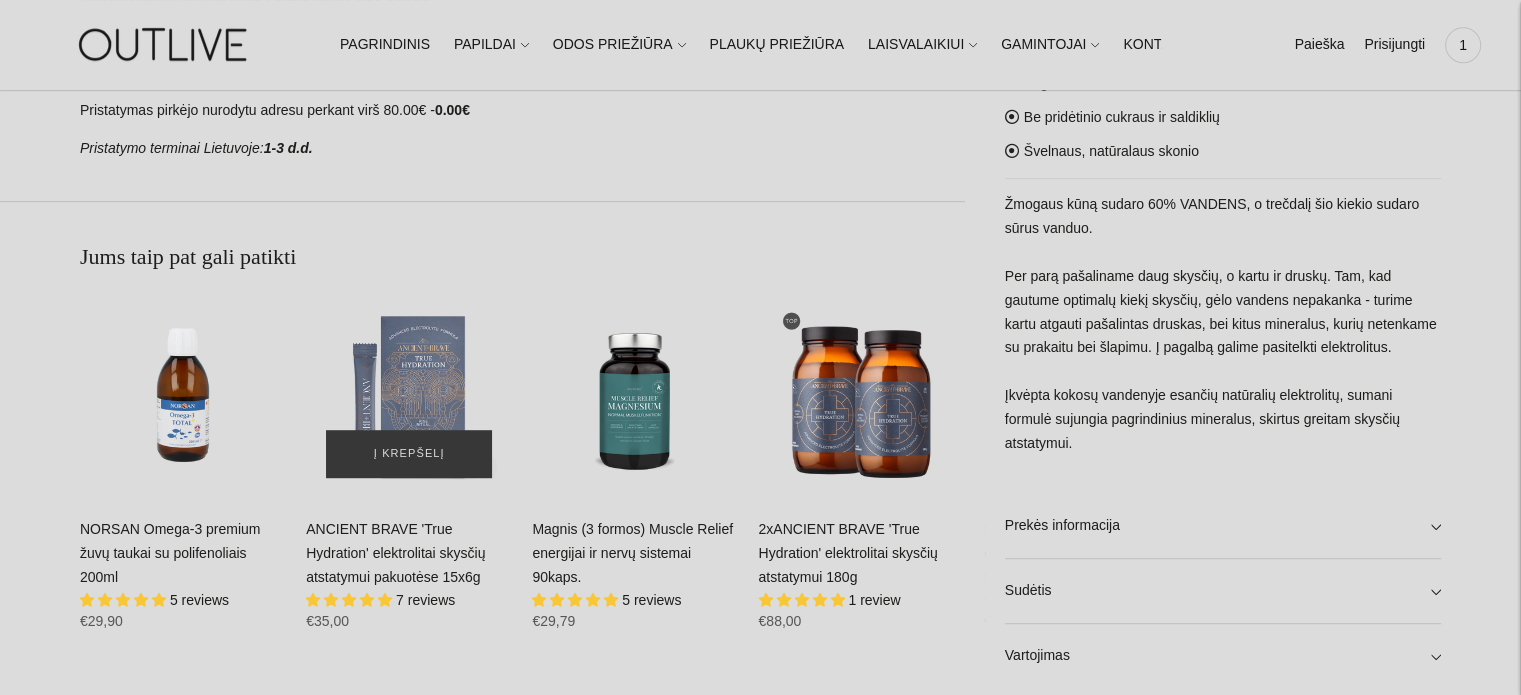 click at bounding box center (409, 395) 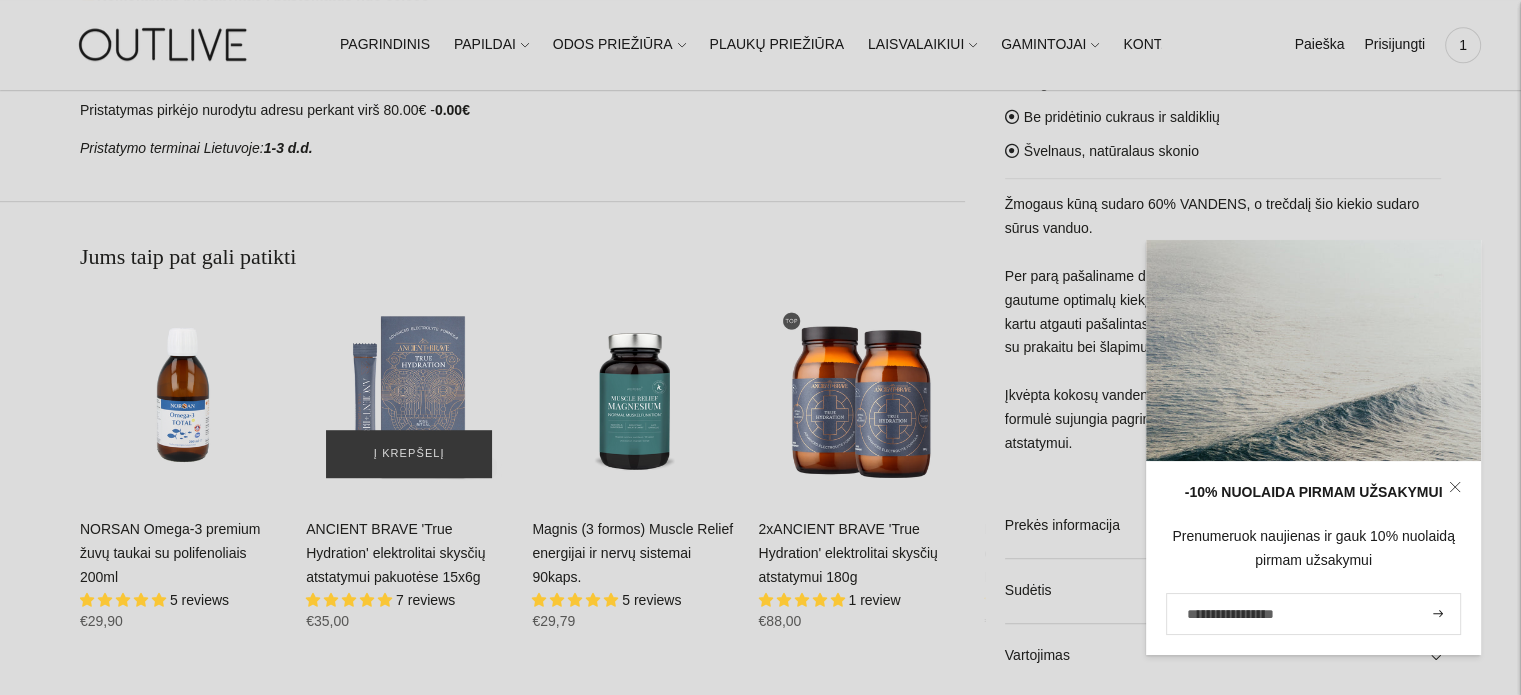 scroll, scrollTop: 1110, scrollLeft: 0, axis: vertical 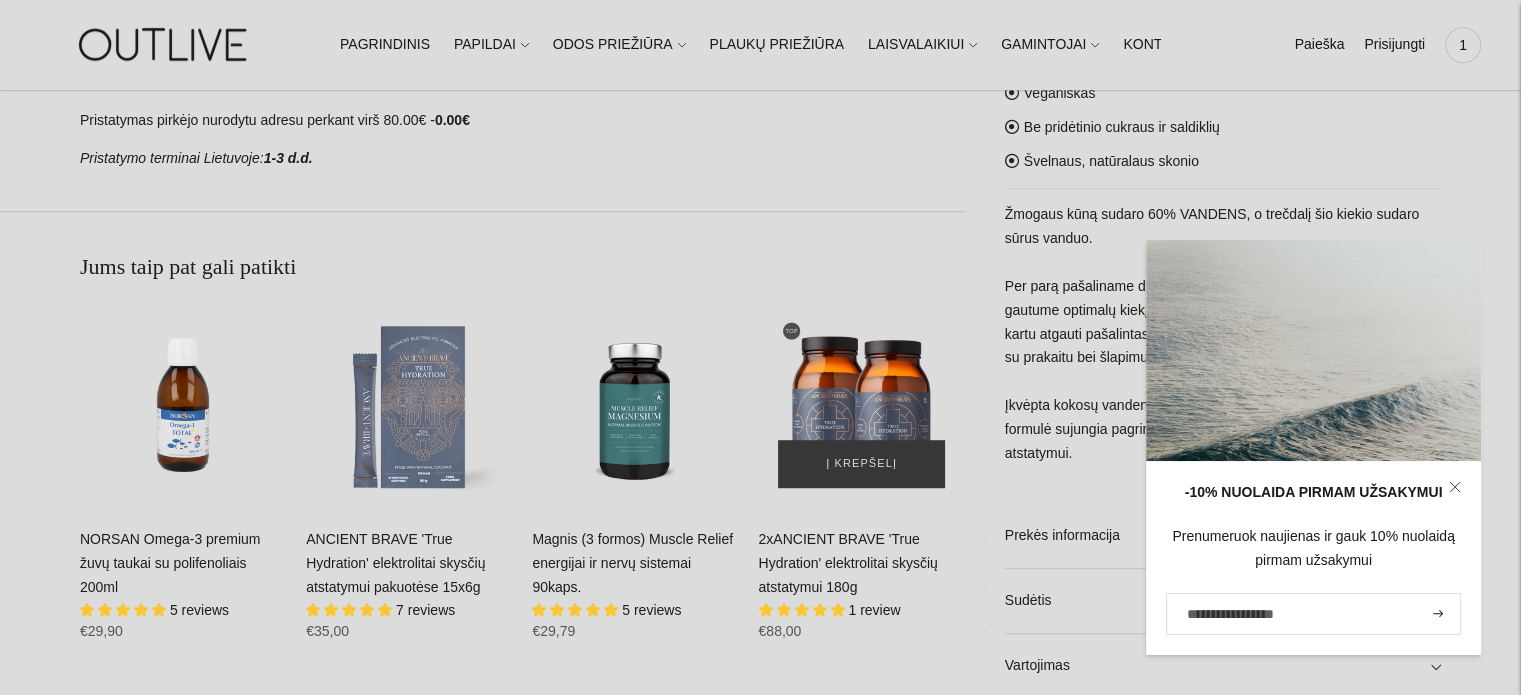 click at bounding box center (861, 405) 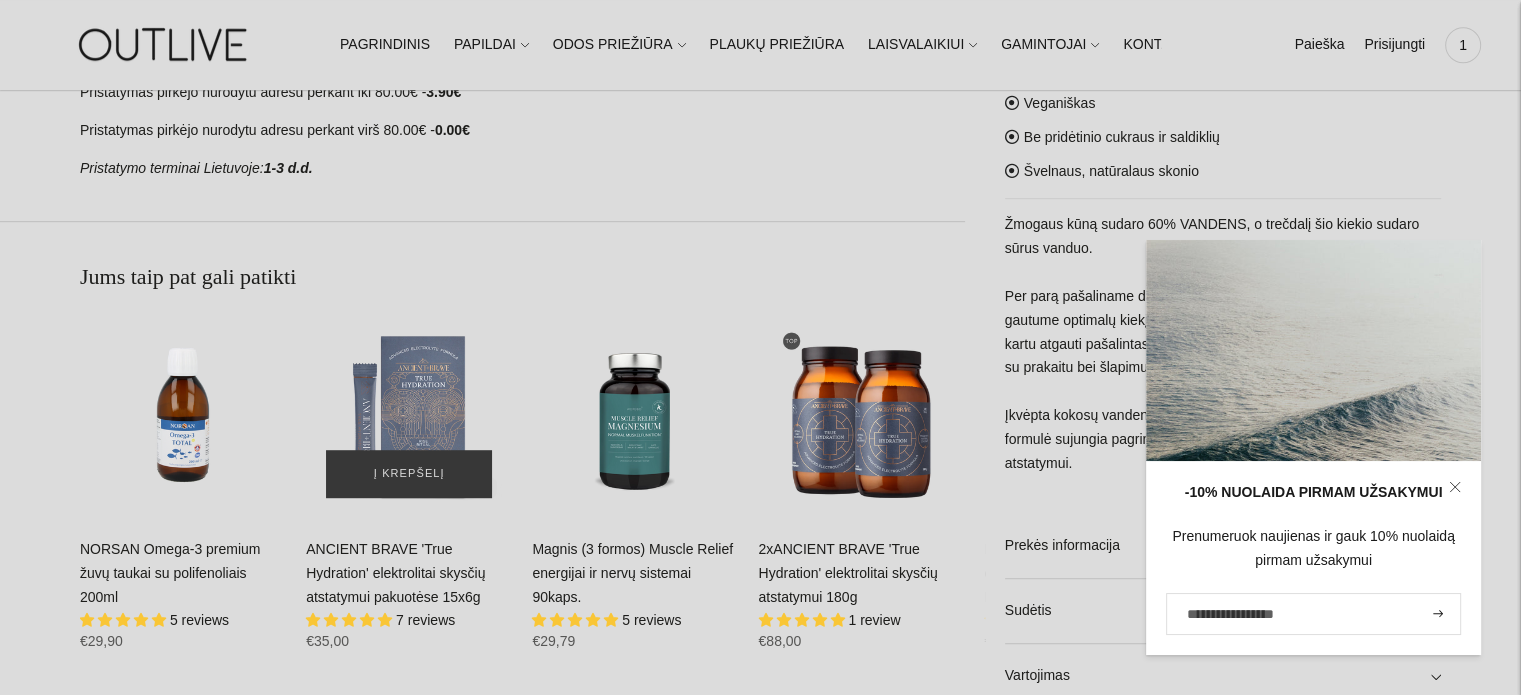 click at bounding box center (409, 415) 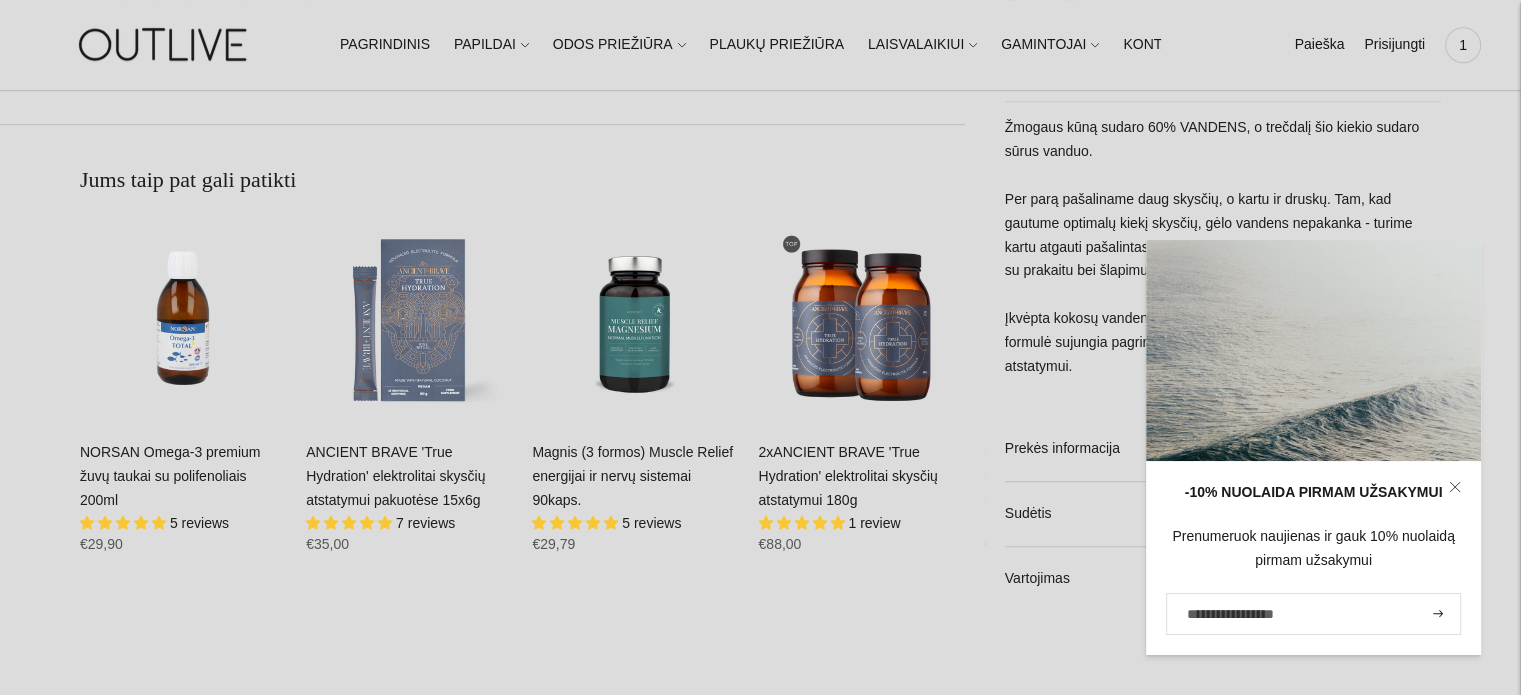 scroll, scrollTop: 1371, scrollLeft: 0, axis: vertical 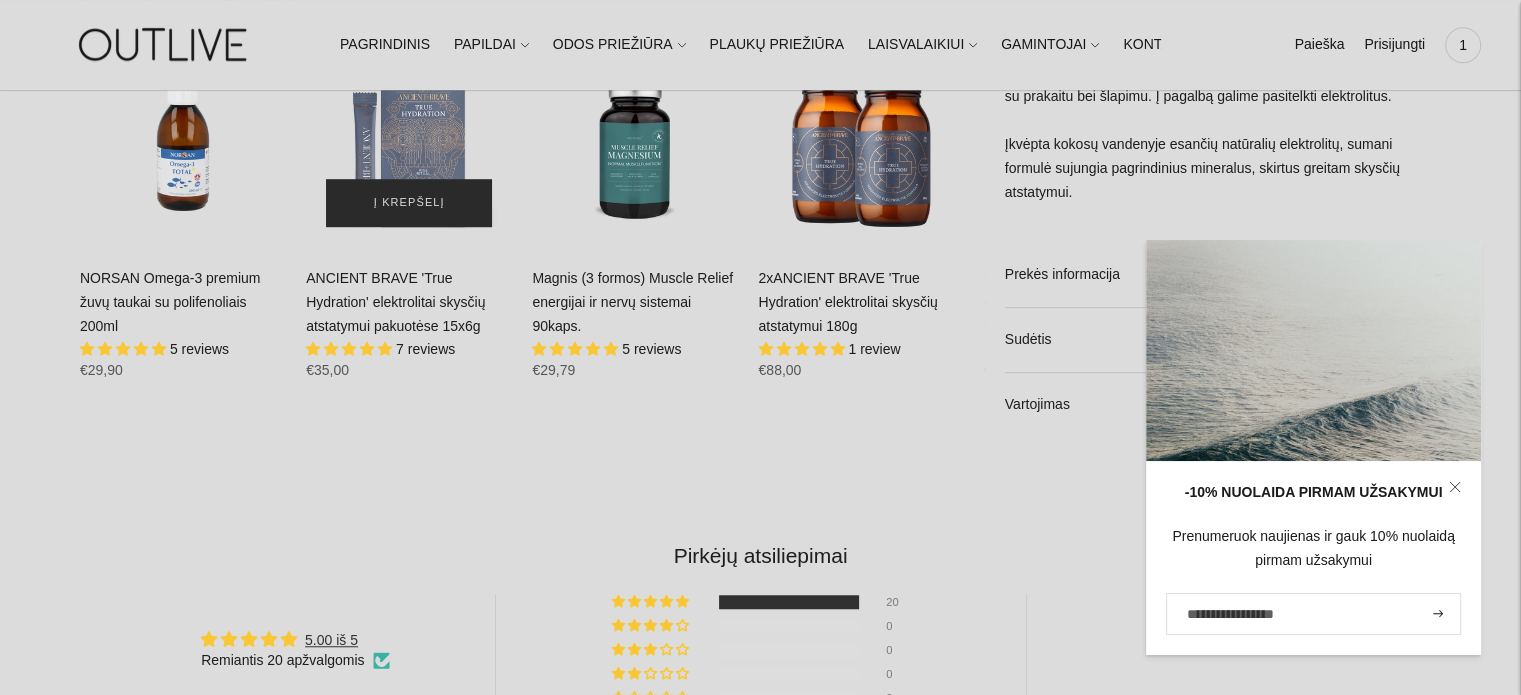 click on "Į krepšelį" at bounding box center (409, 203) 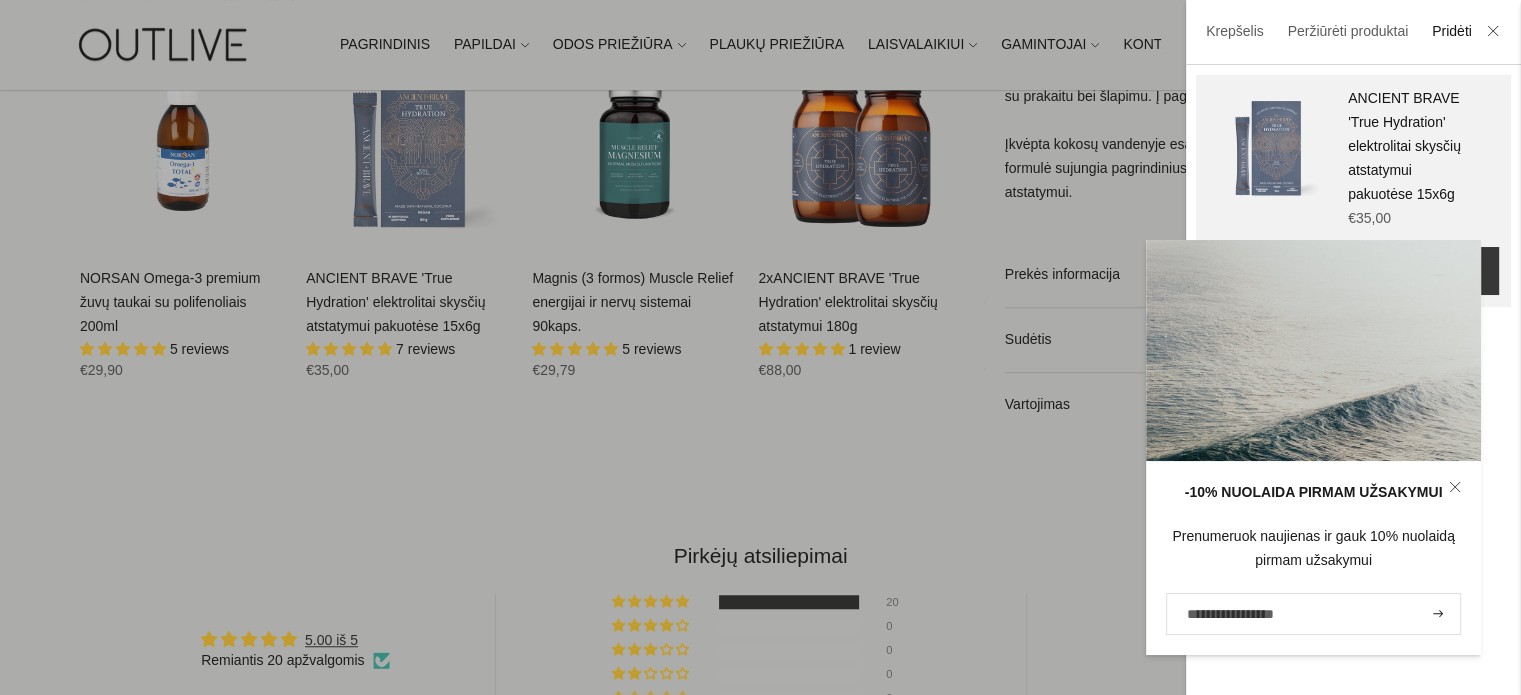 click at bounding box center [760, 347] 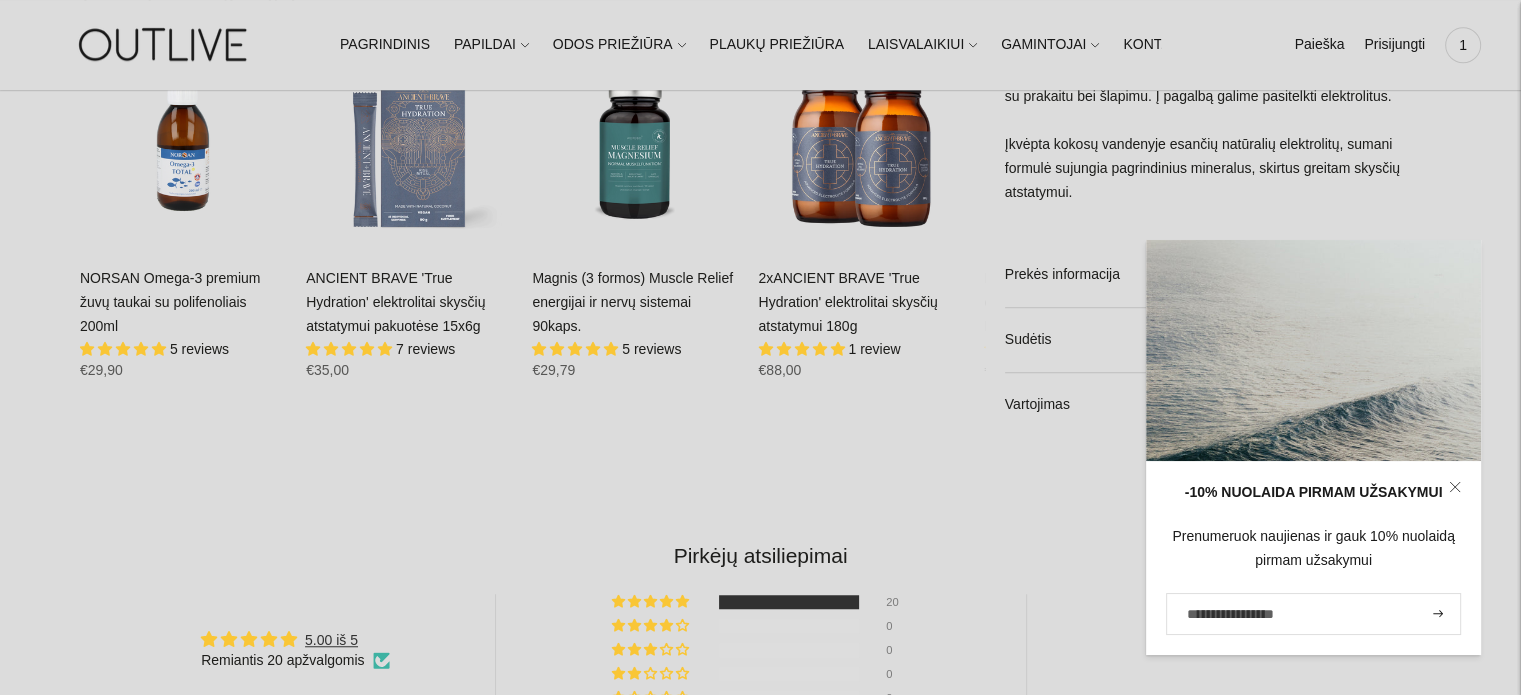 click at bounding box center (183, 144) 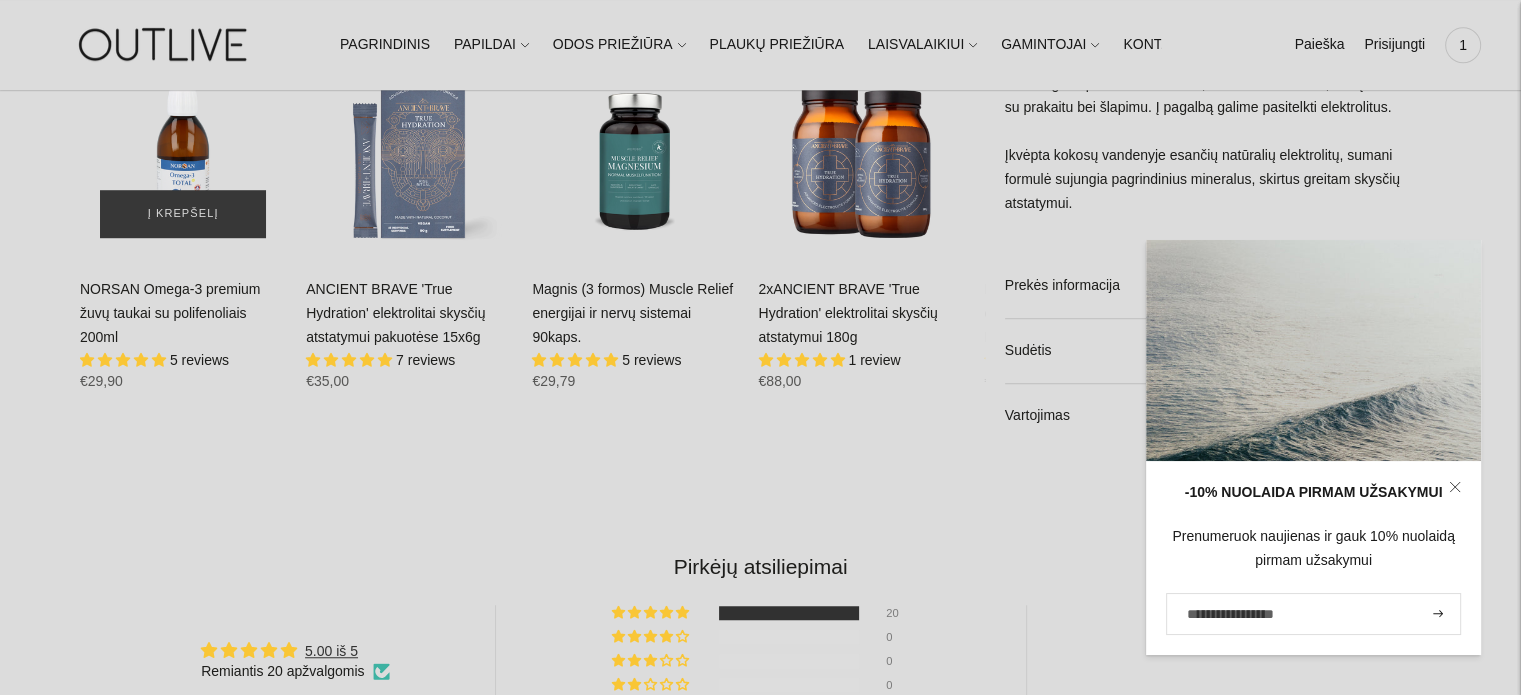 click at bounding box center (183, 155) 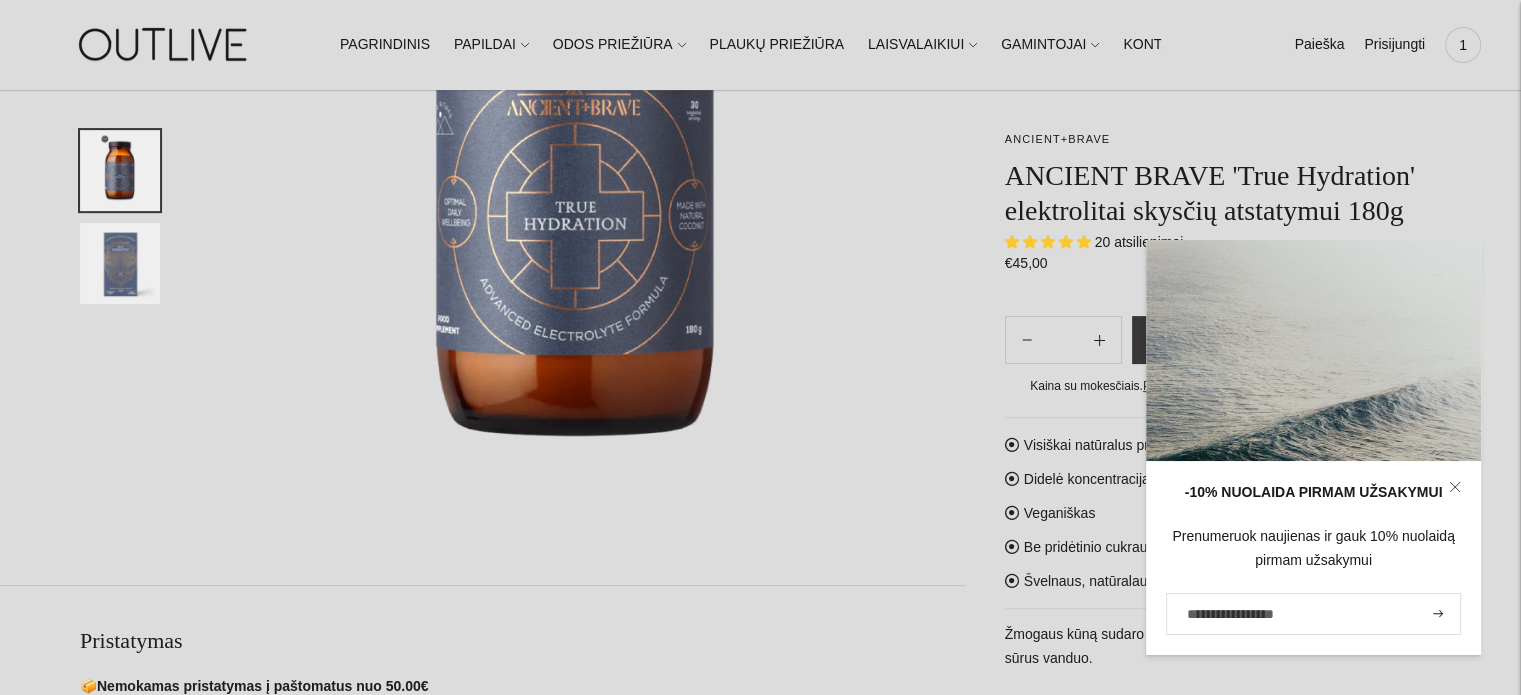 scroll, scrollTop: 390, scrollLeft: 0, axis: vertical 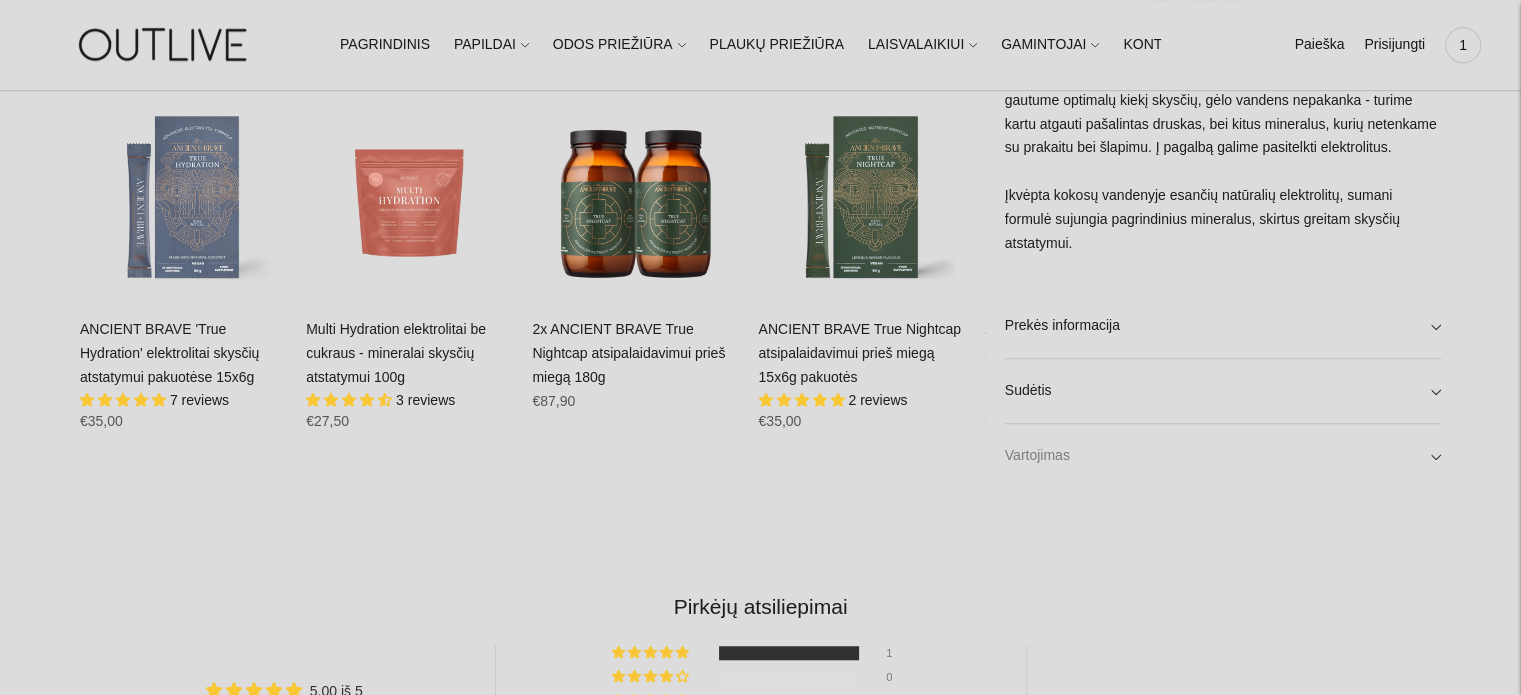 click on "Vartojimas" at bounding box center [1223, 456] 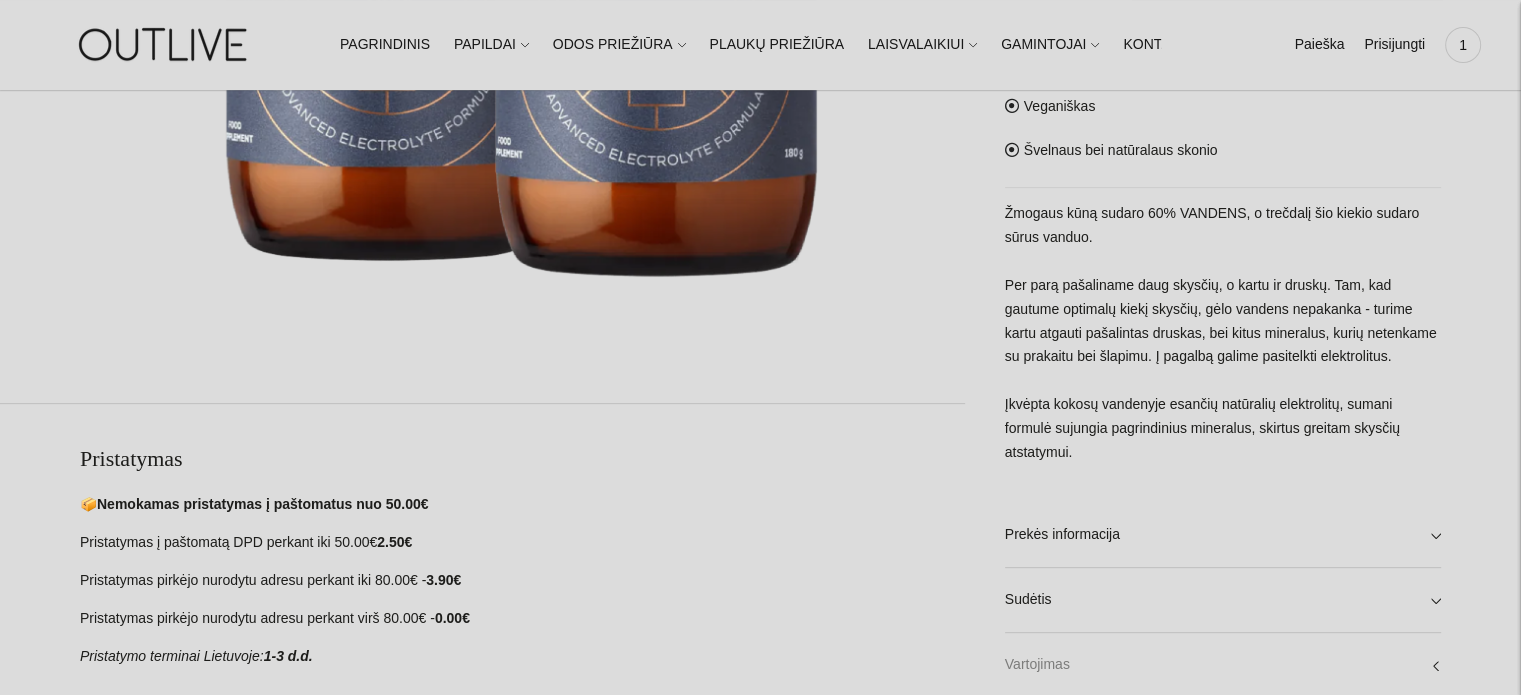 scroll, scrollTop: 720, scrollLeft: 0, axis: vertical 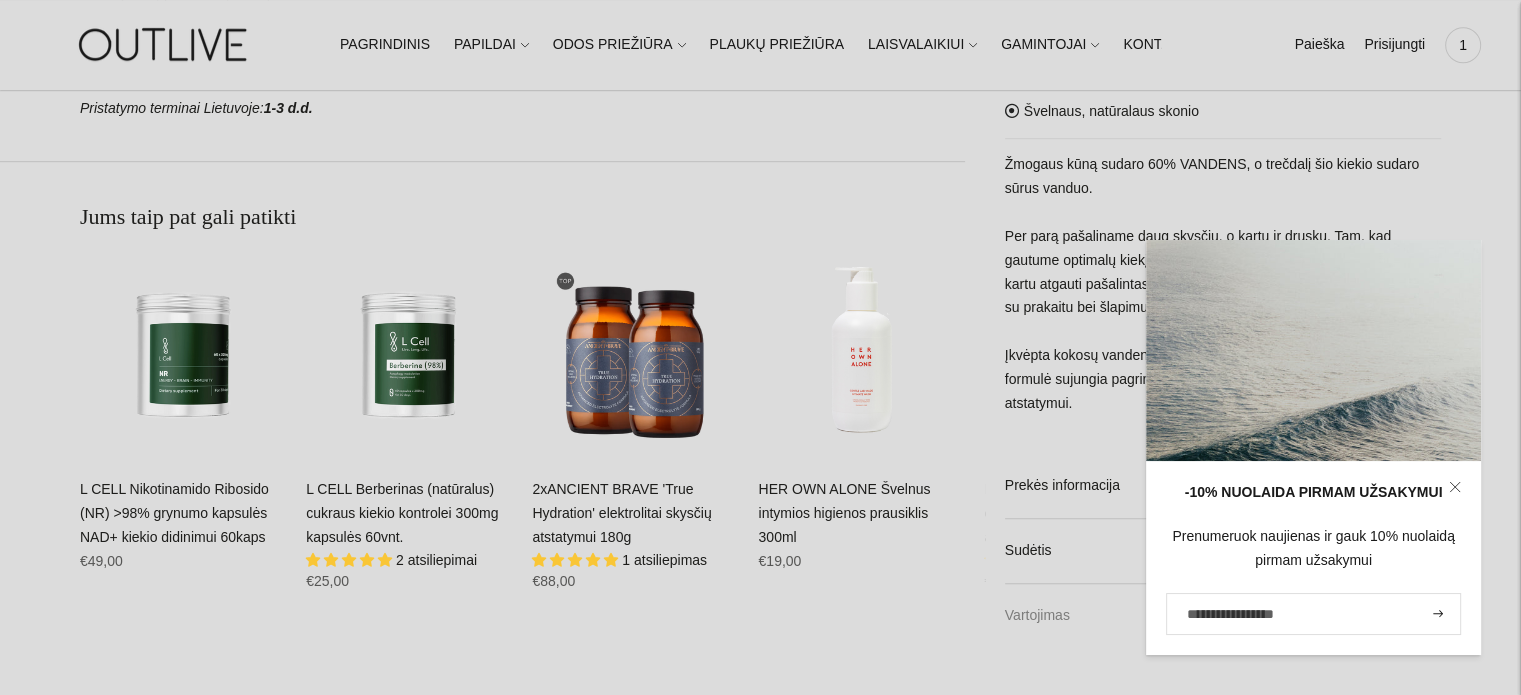 click on "Vartojimas" at bounding box center [1223, 616] 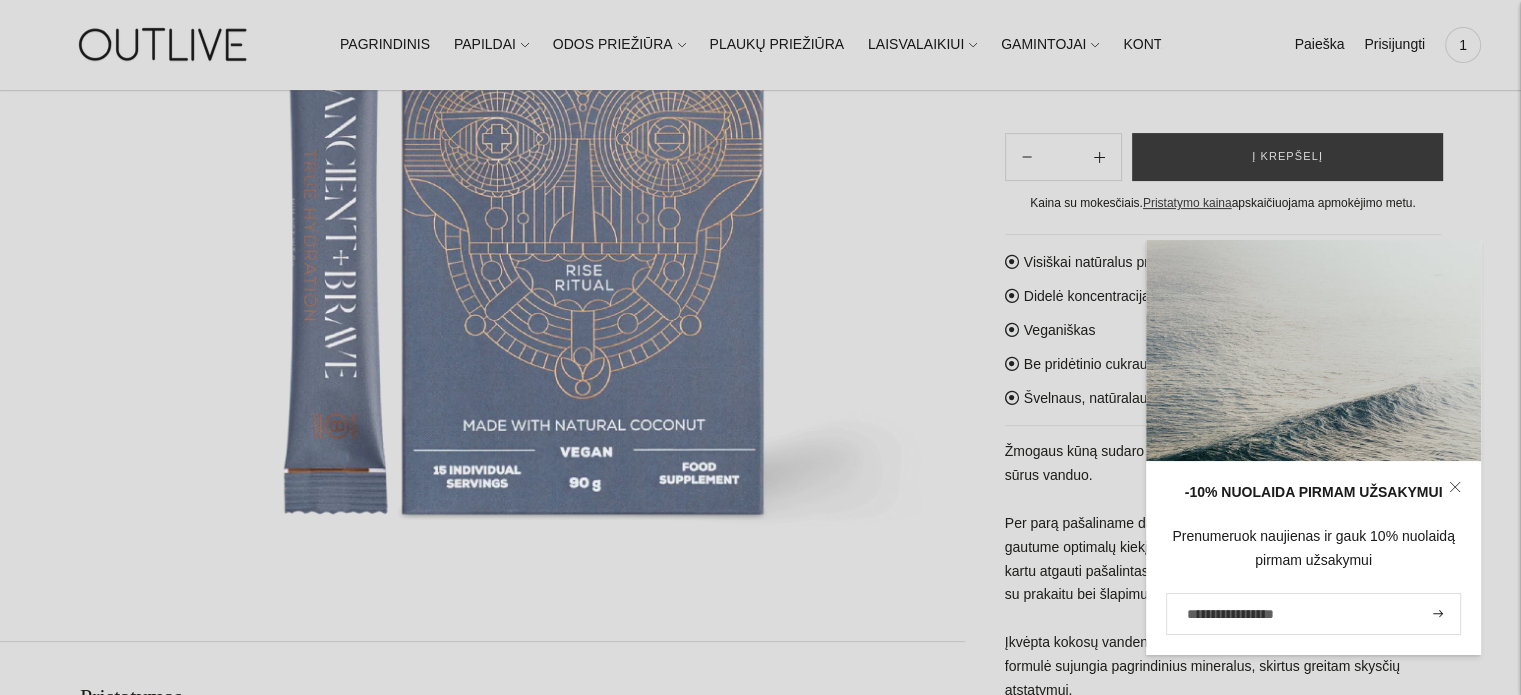 scroll, scrollTop: 320, scrollLeft: 0, axis: vertical 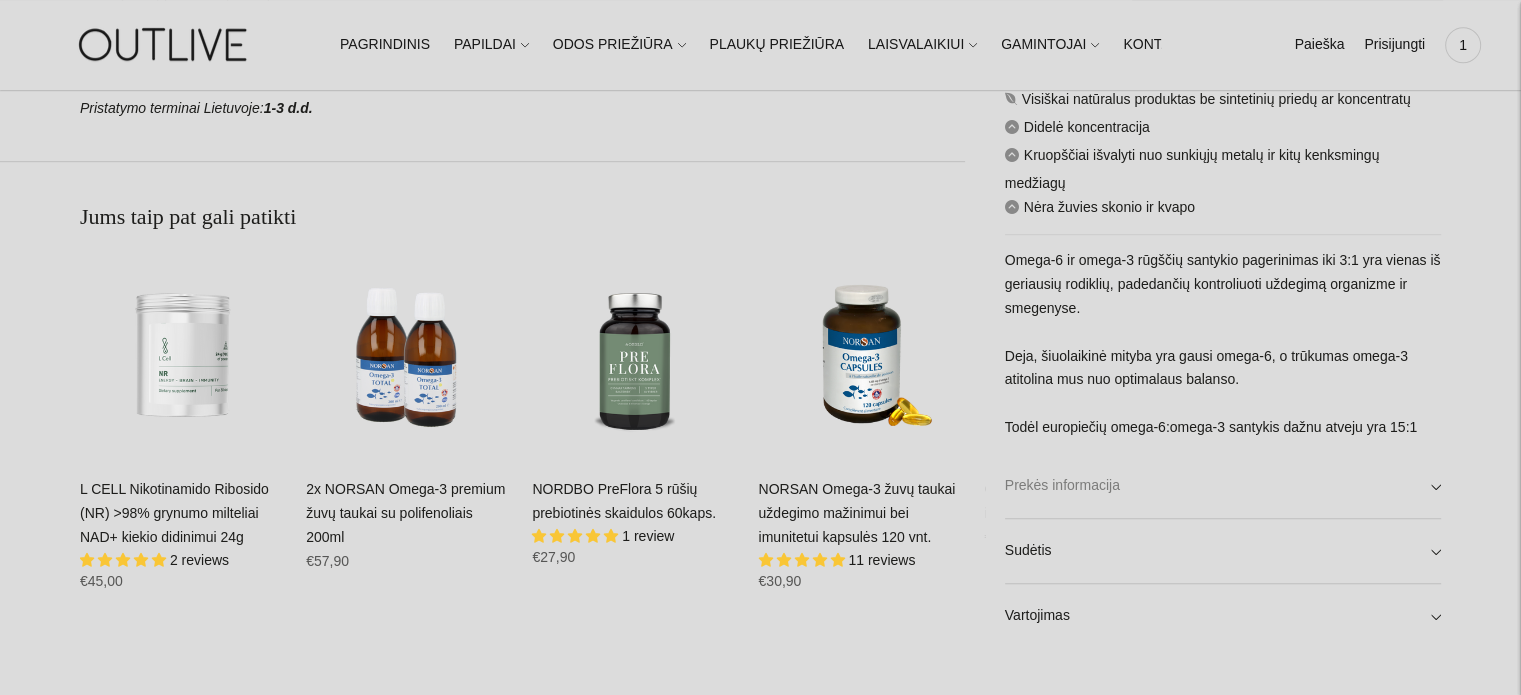 click on "Prekės informacija" at bounding box center [1223, 486] 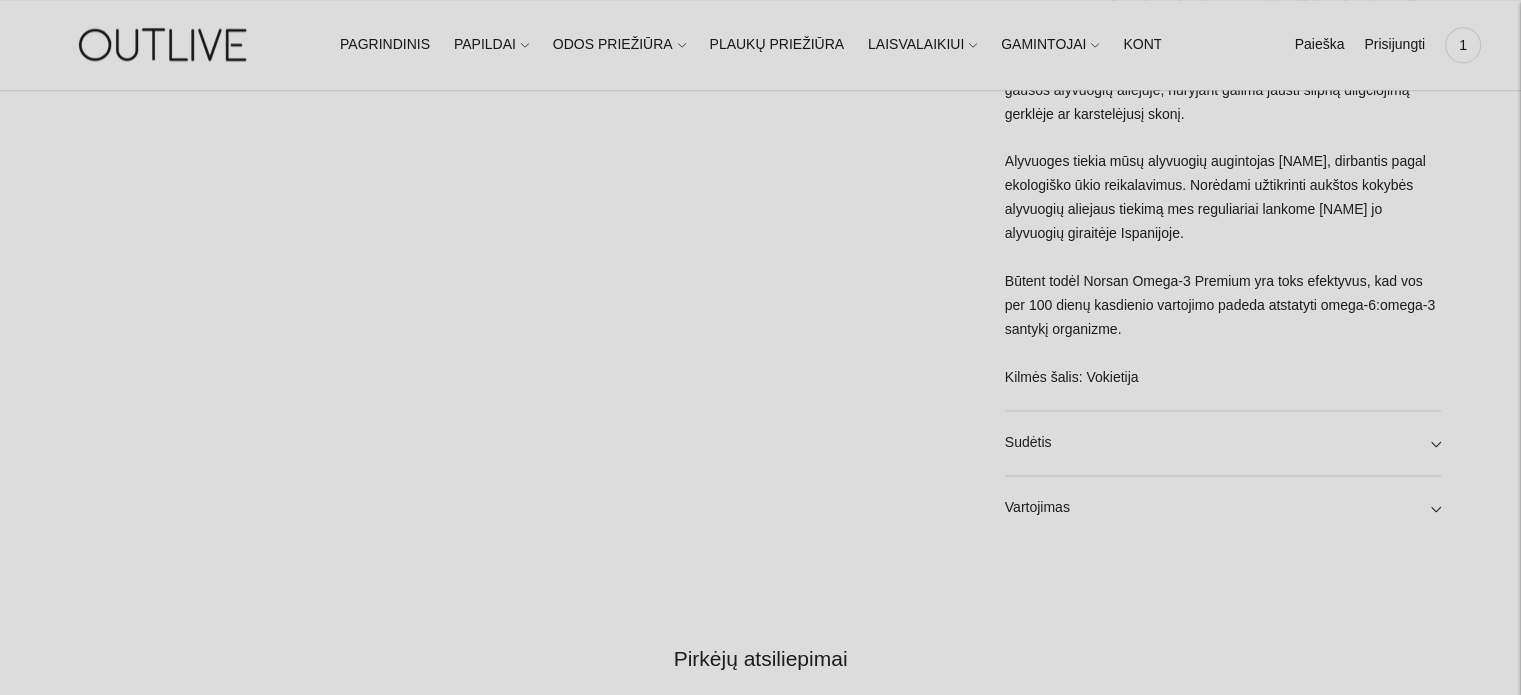 scroll, scrollTop: 2760, scrollLeft: 0, axis: vertical 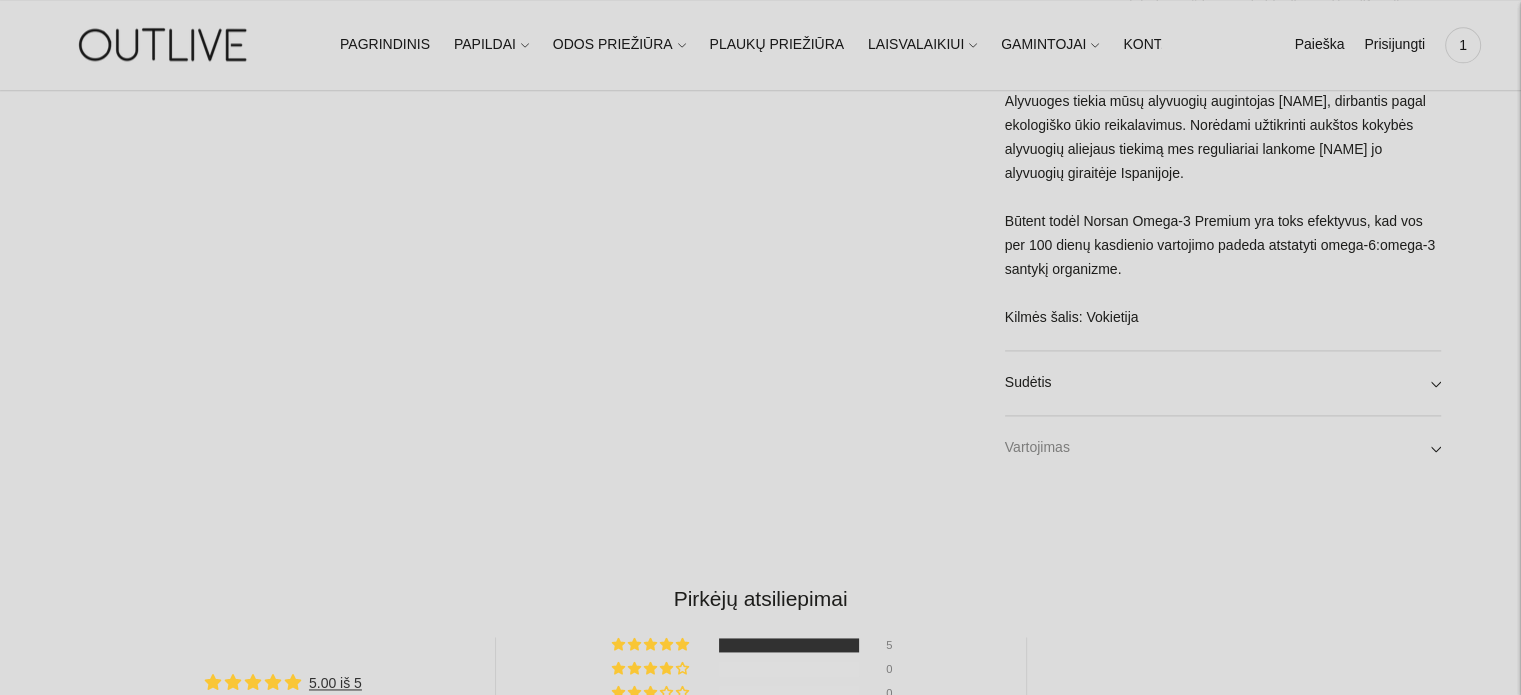 click on "Vartojimas" at bounding box center [1223, 448] 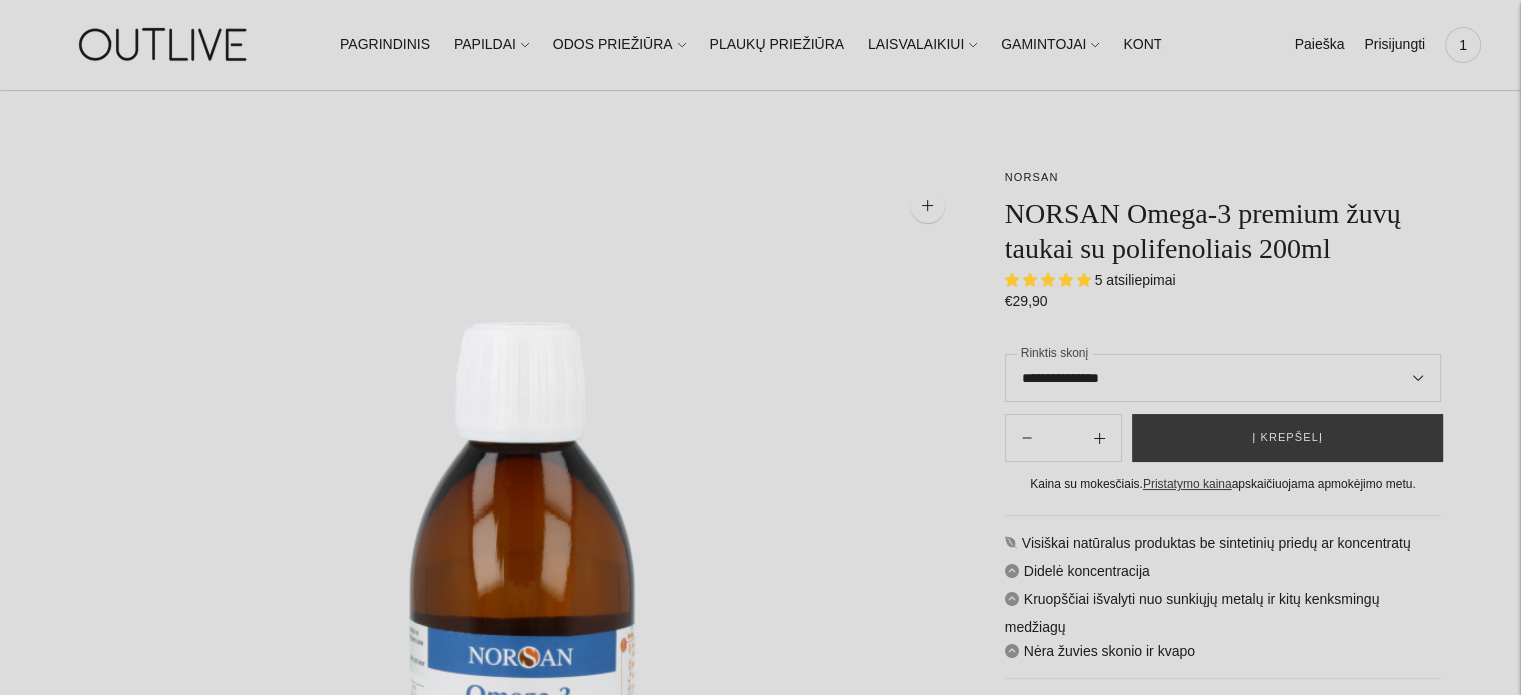 scroll, scrollTop: 40, scrollLeft: 0, axis: vertical 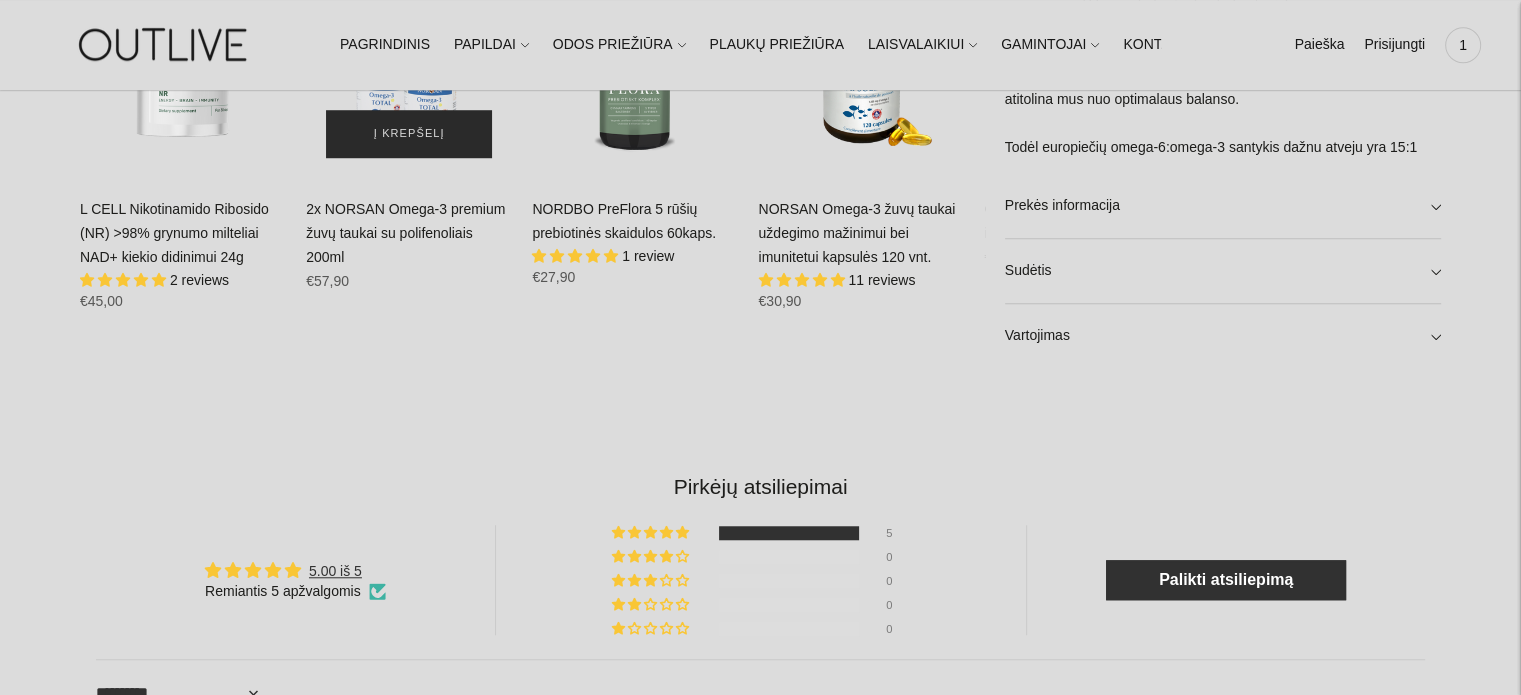 click on "Į krepšelį" at bounding box center (409, 134) 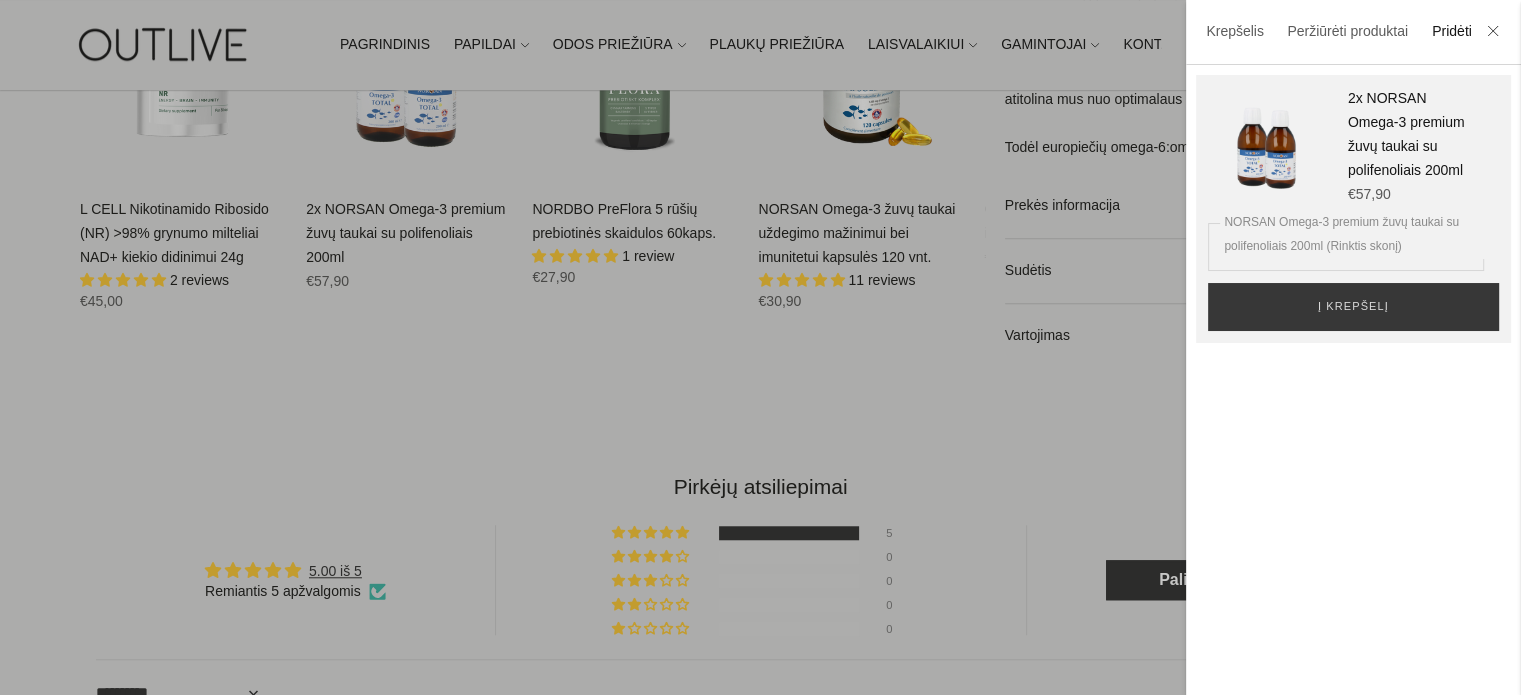 click at bounding box center [760, 347] 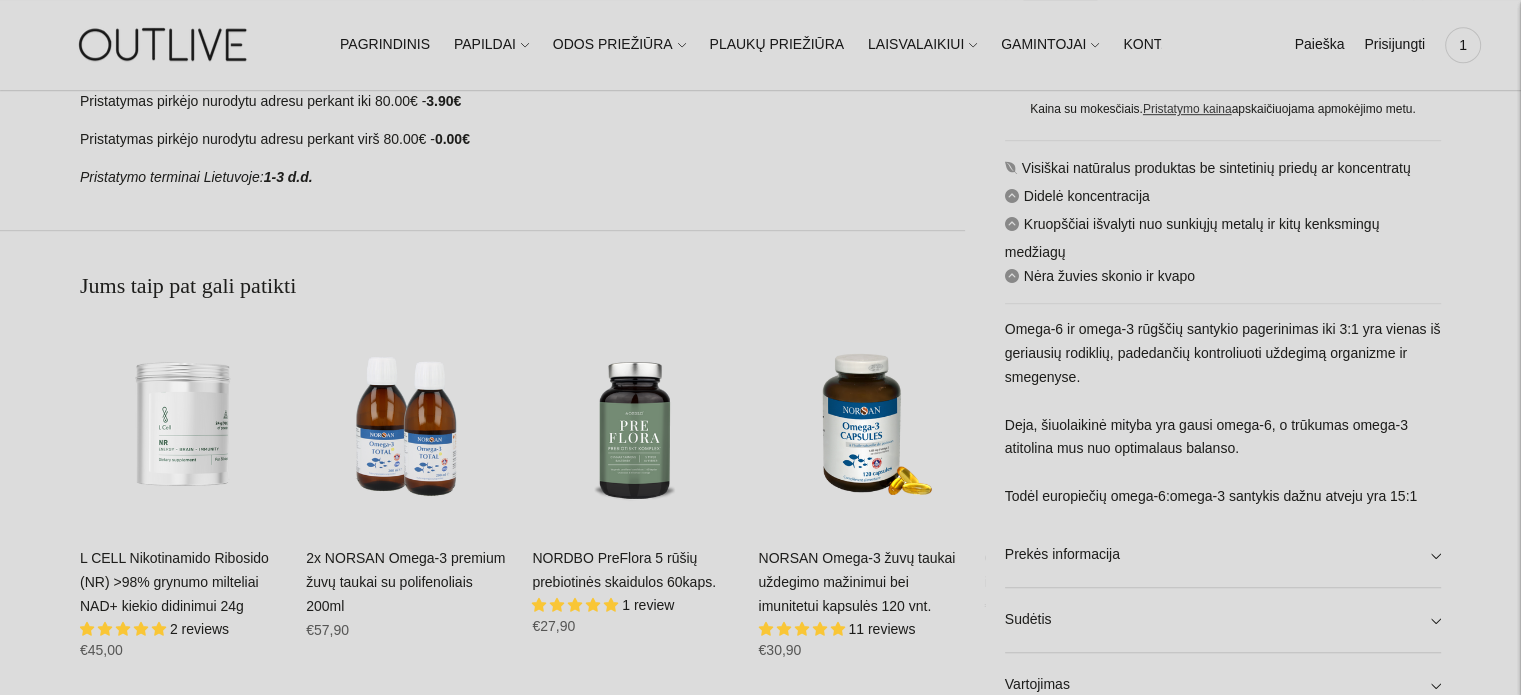 scroll, scrollTop: 1371, scrollLeft: 0, axis: vertical 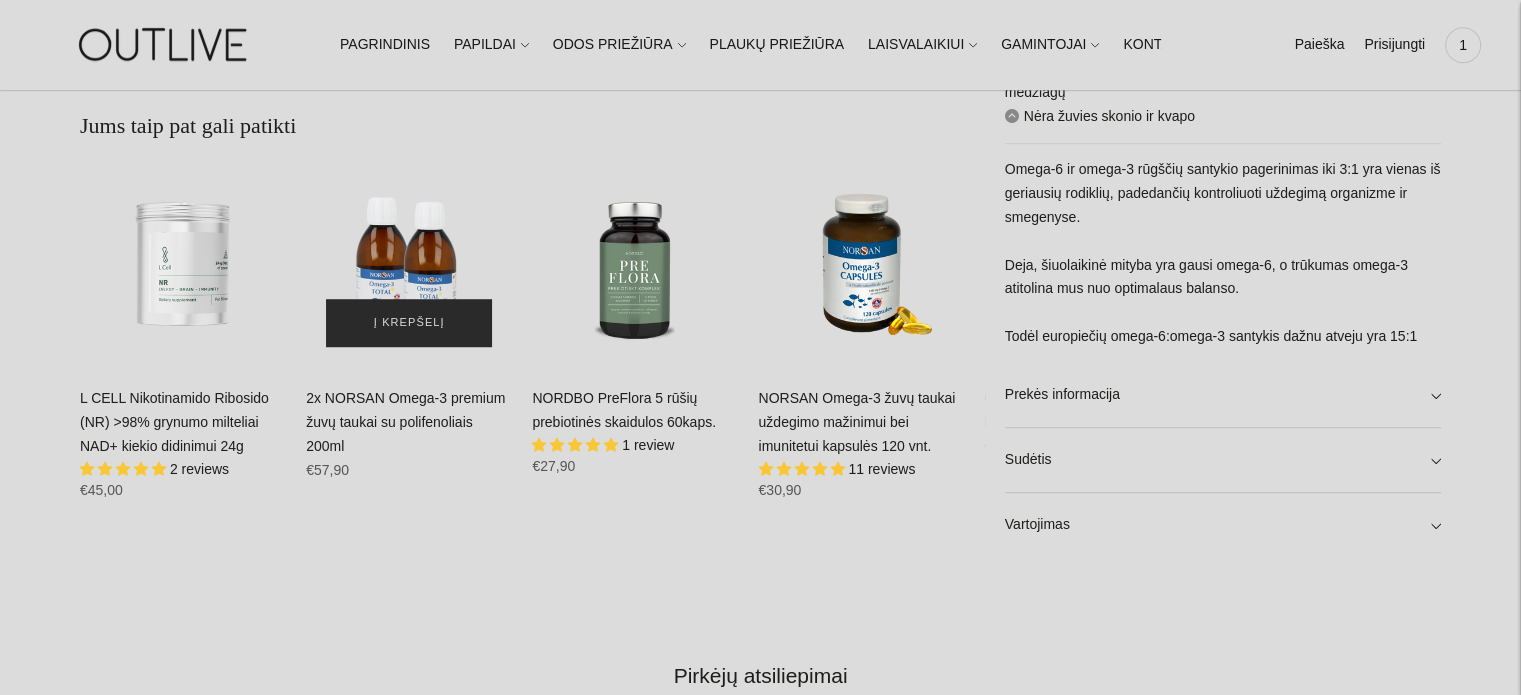 click on "Į krepšelį" at bounding box center (409, 323) 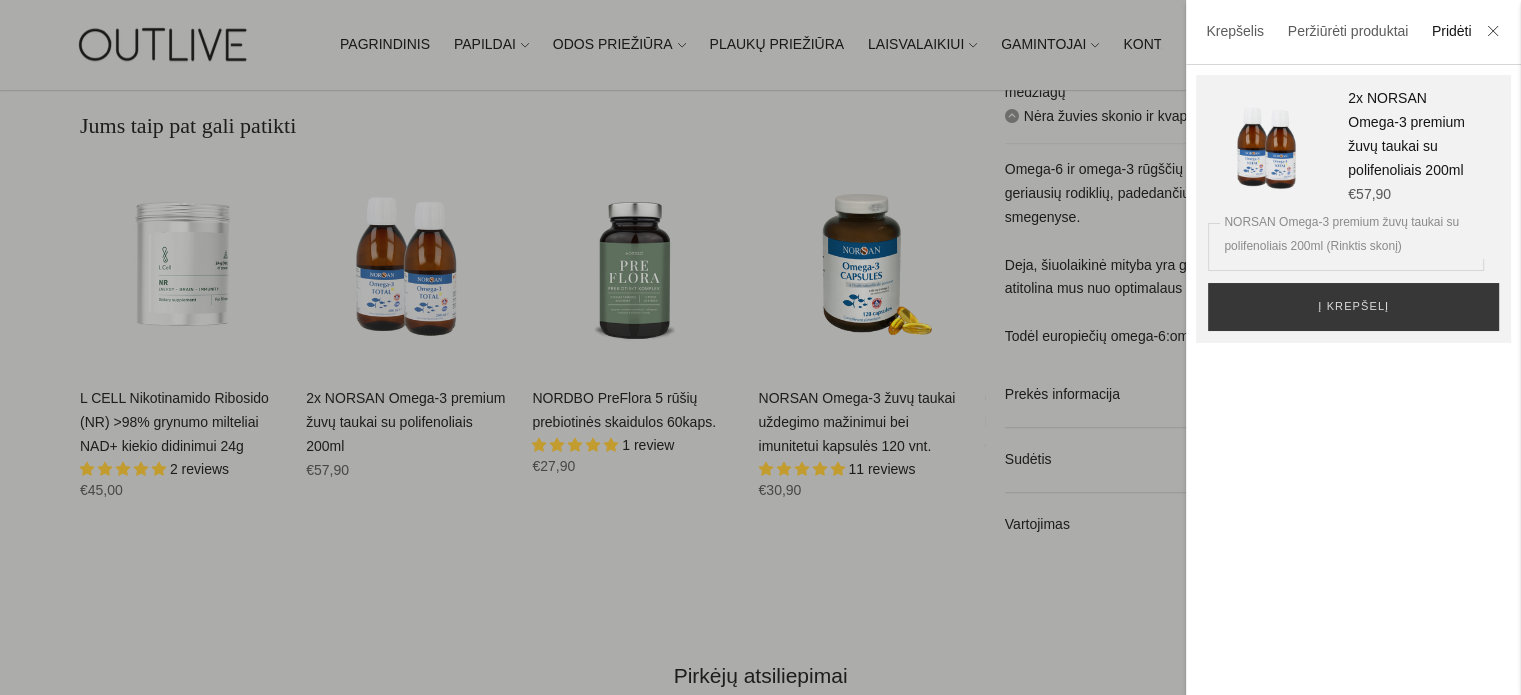 click at bounding box center (760, 347) 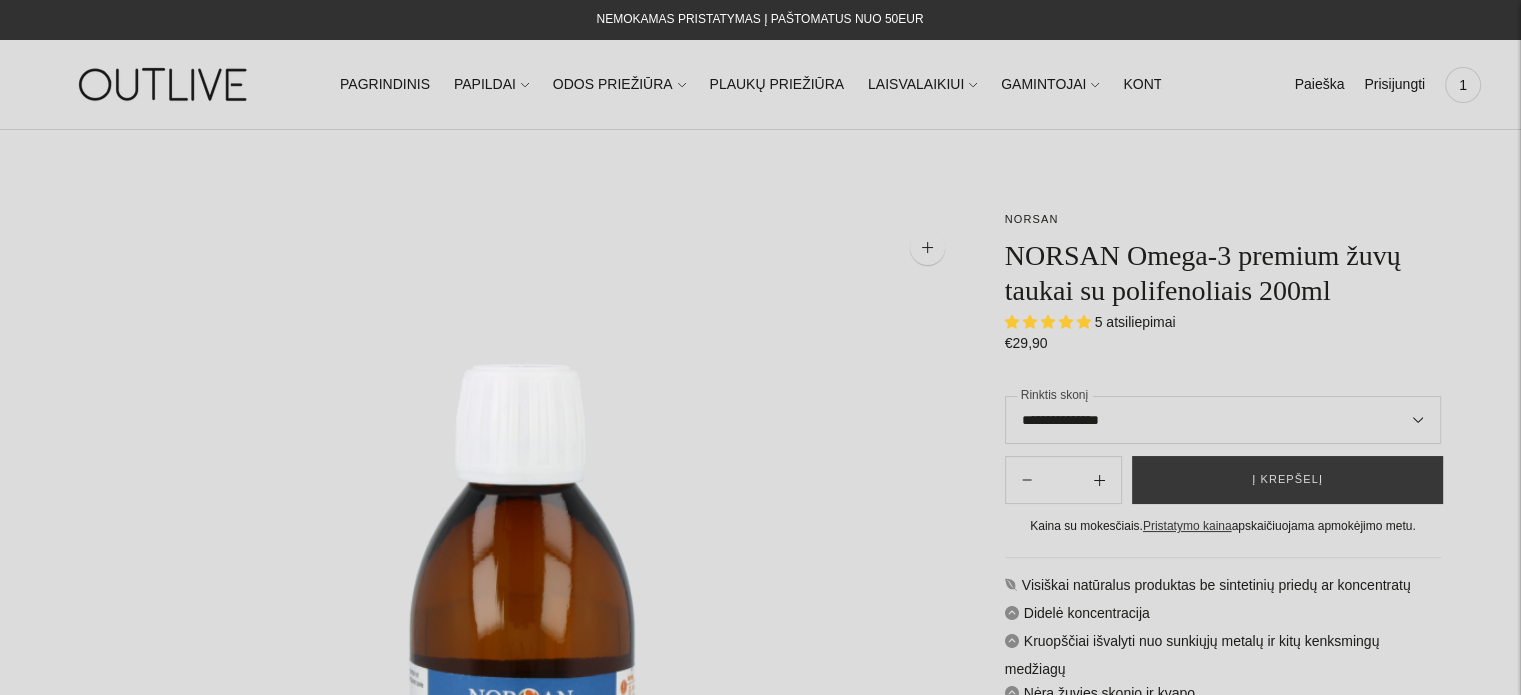 scroll, scrollTop: 0, scrollLeft: 0, axis: both 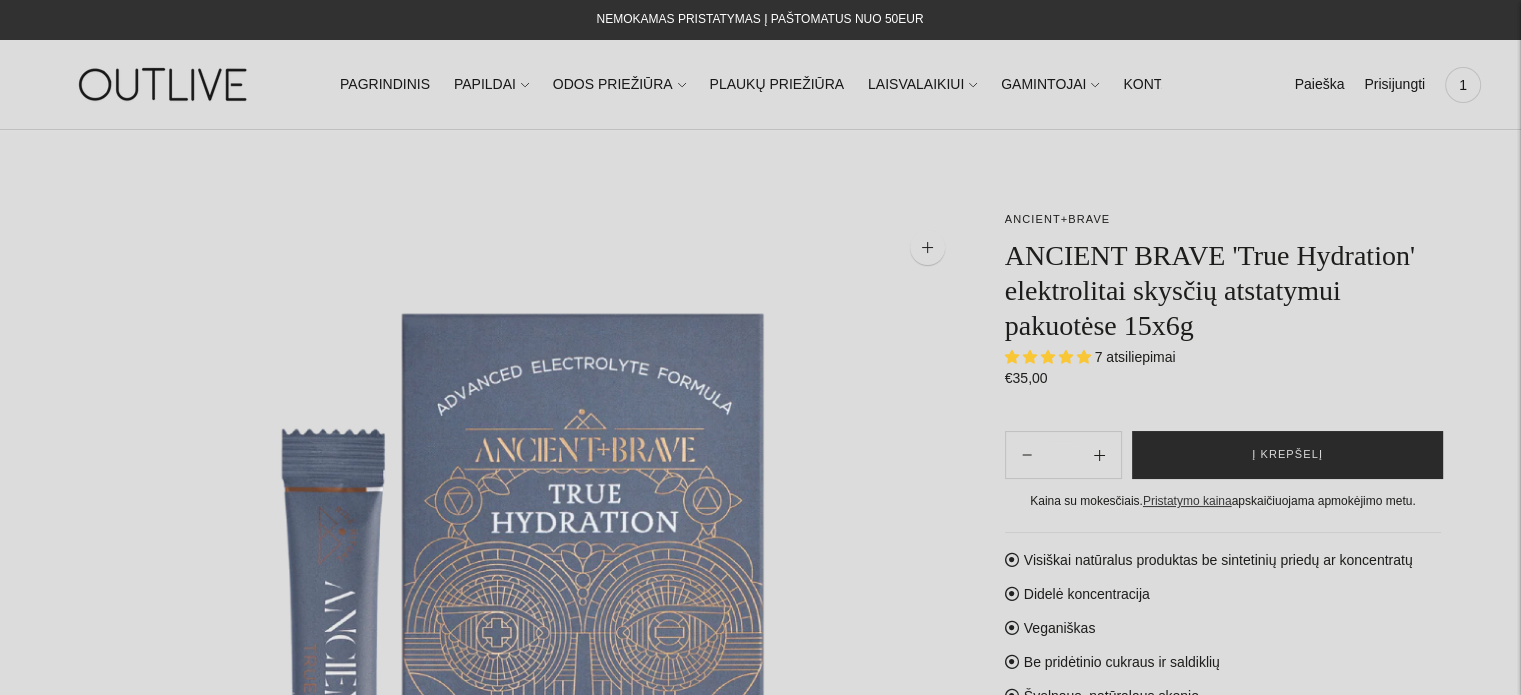 click on "Į krepšelį" at bounding box center [1287, 455] 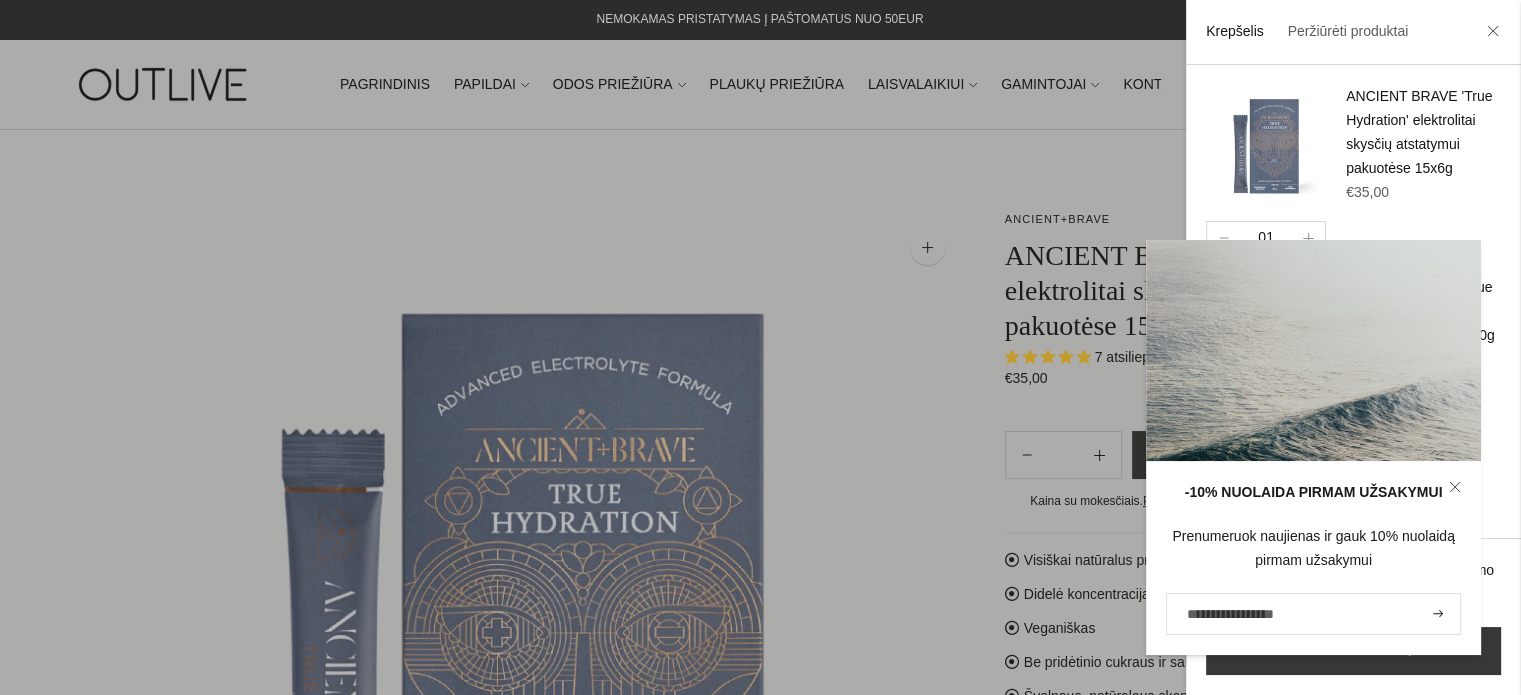 click at bounding box center [760, 347] 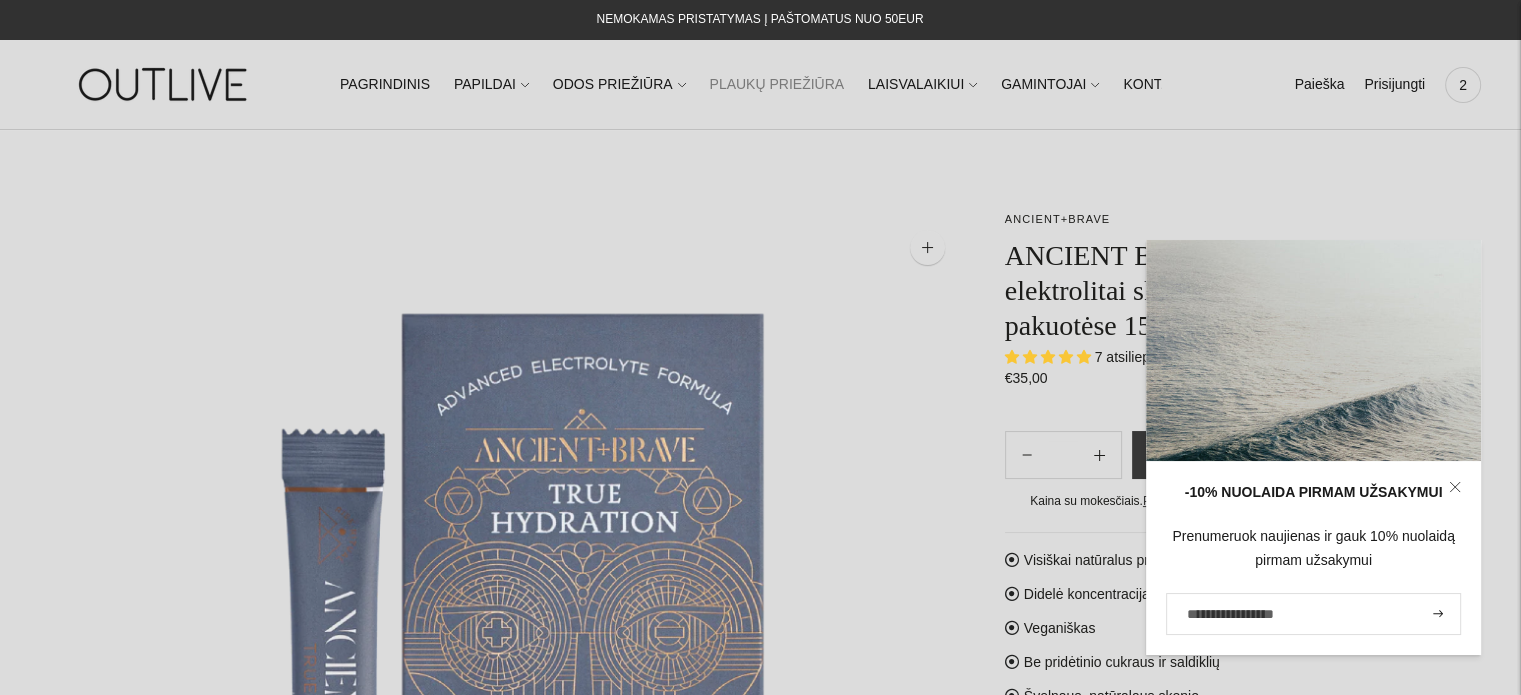 click on "PLAUKŲ PRIEŽIŪRA" at bounding box center (776, 85) 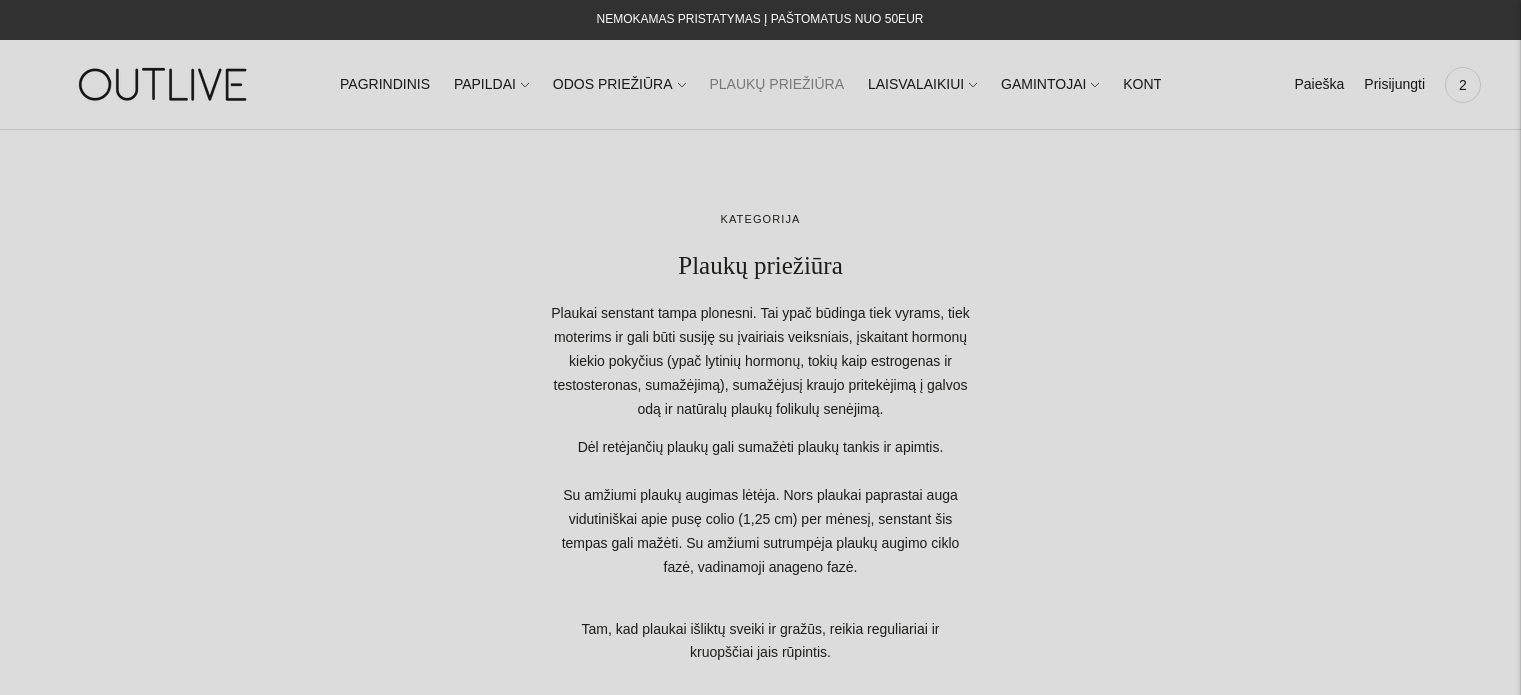 scroll, scrollTop: 0, scrollLeft: 0, axis: both 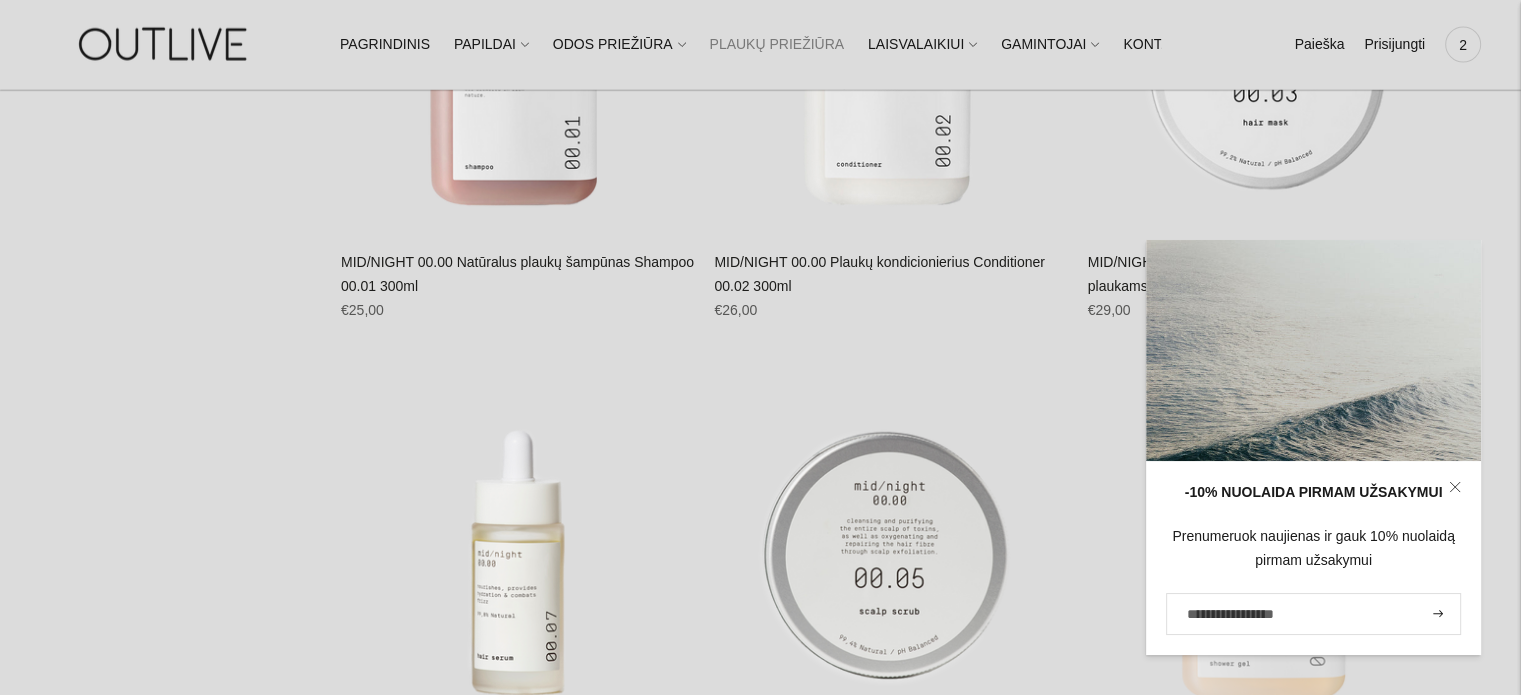 click at bounding box center [1455, 487] 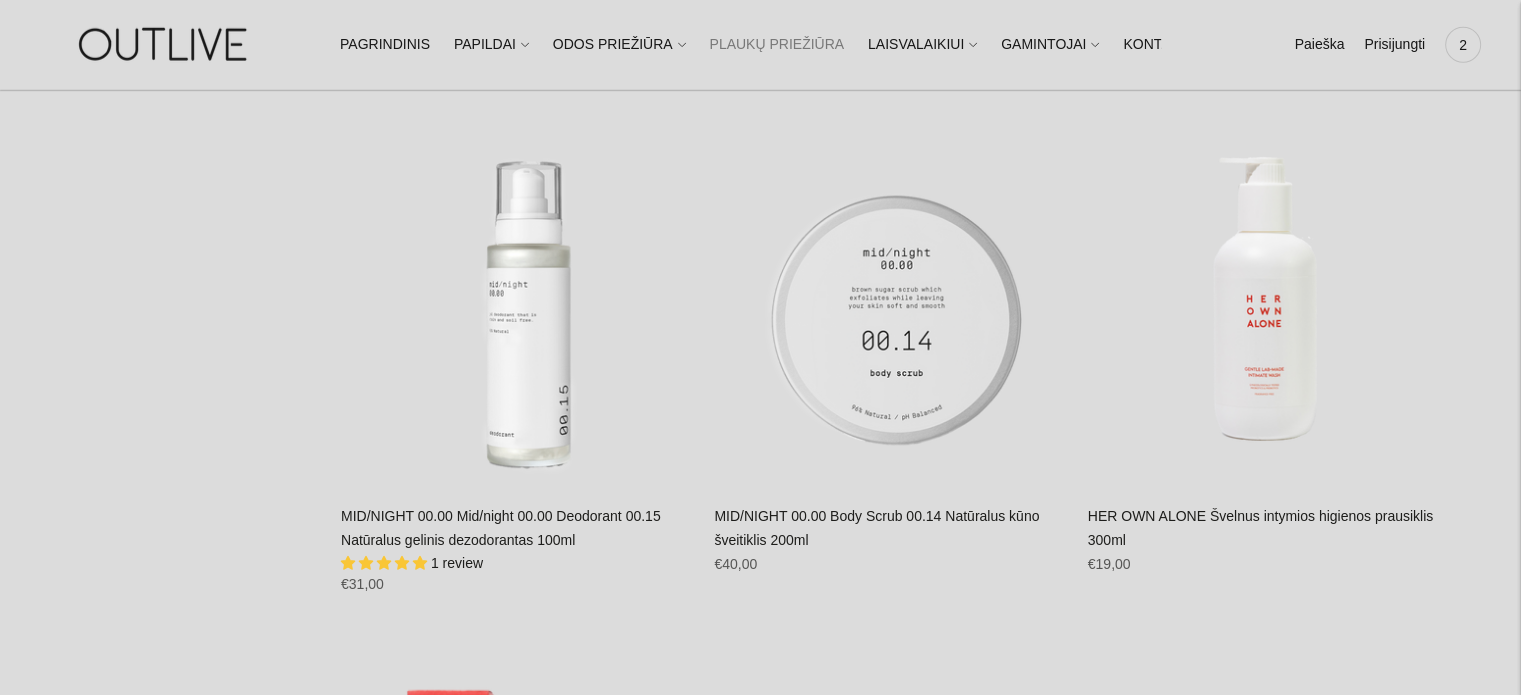 scroll, scrollTop: 5720, scrollLeft: 0, axis: vertical 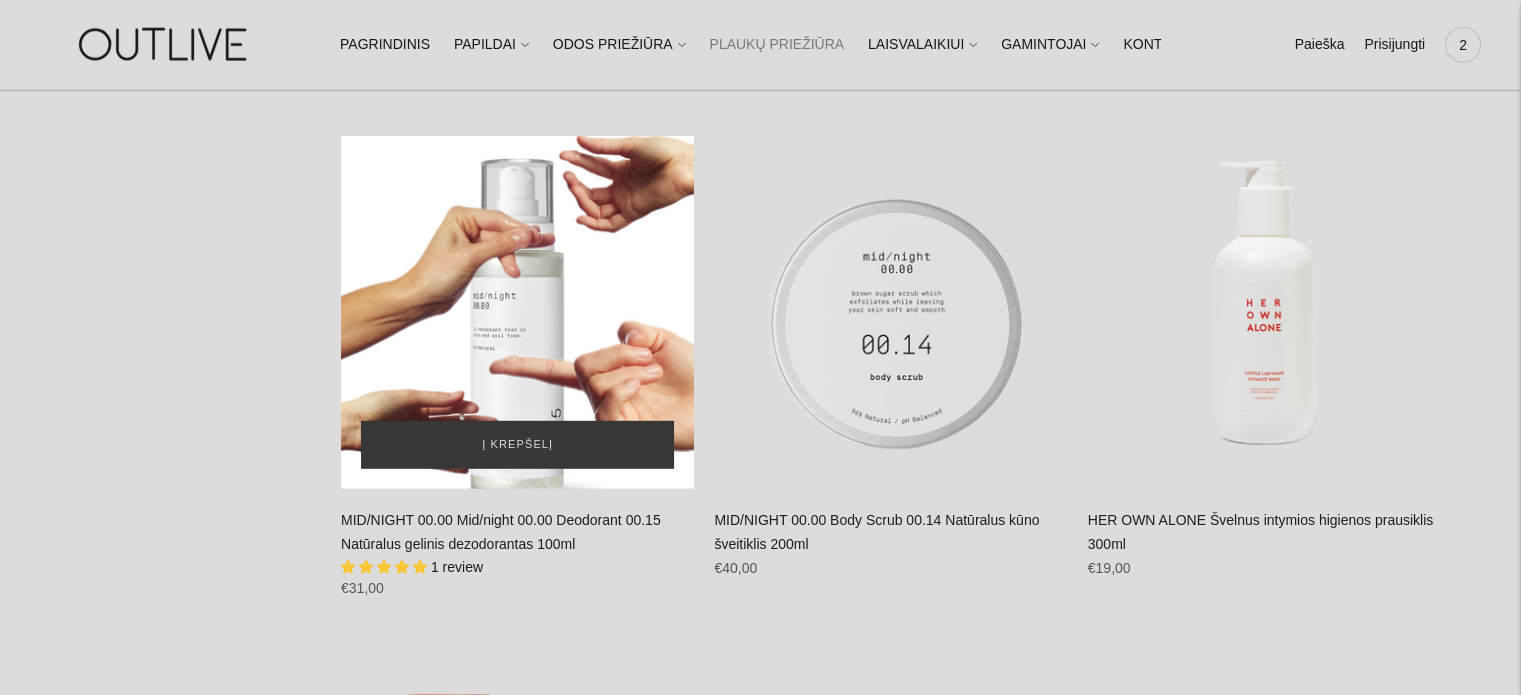 click at bounding box center (517, 312) 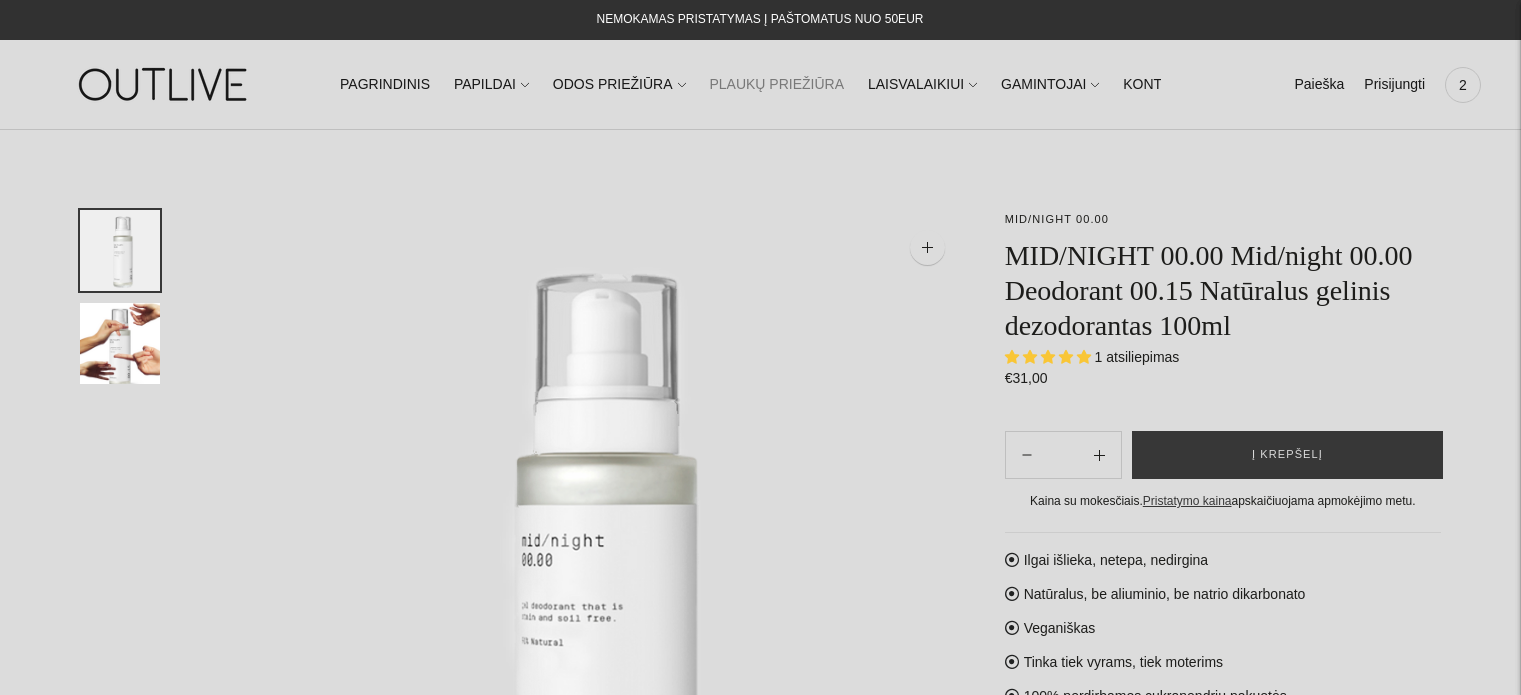 scroll, scrollTop: 0, scrollLeft: 0, axis: both 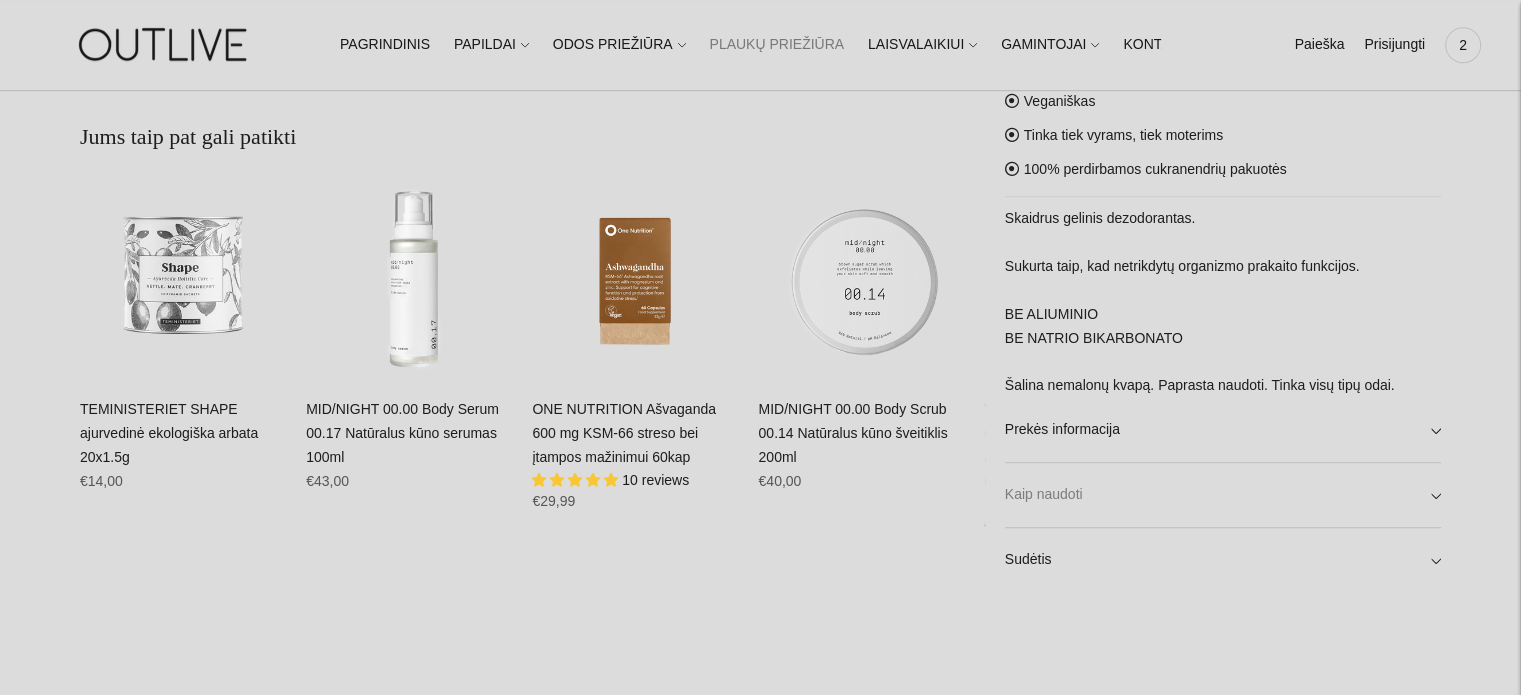 click on "Kaip naudoti" at bounding box center [1223, 495] 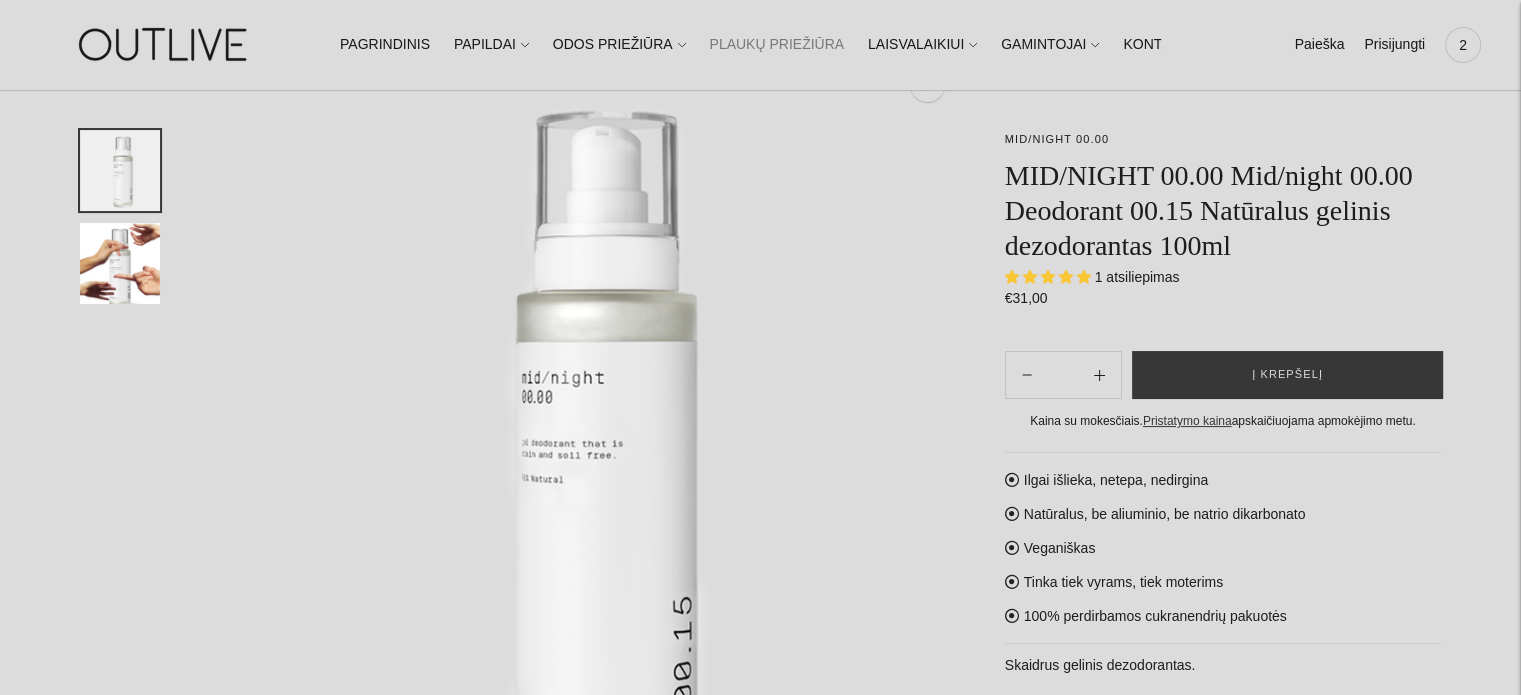 scroll, scrollTop: 160, scrollLeft: 0, axis: vertical 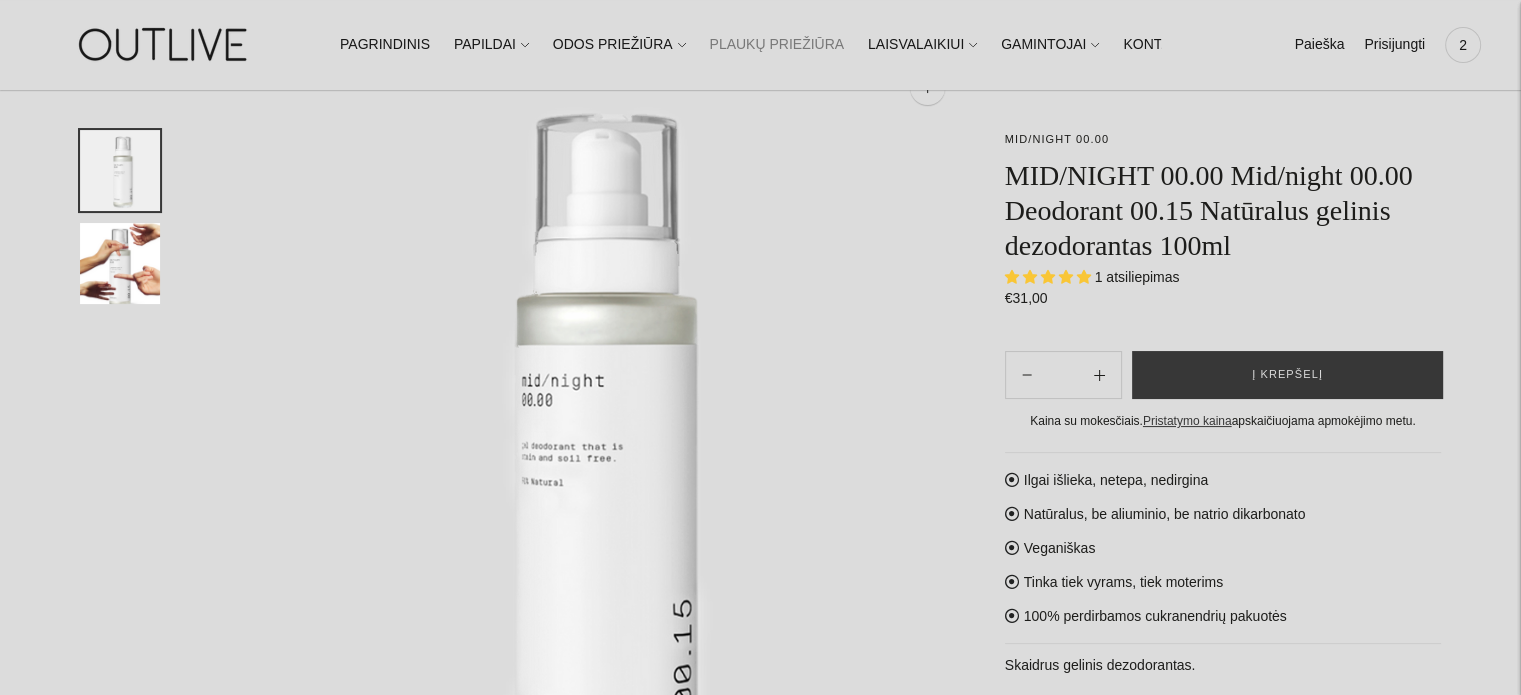 click on "1 atsiliepimas" at bounding box center [1137, 277] 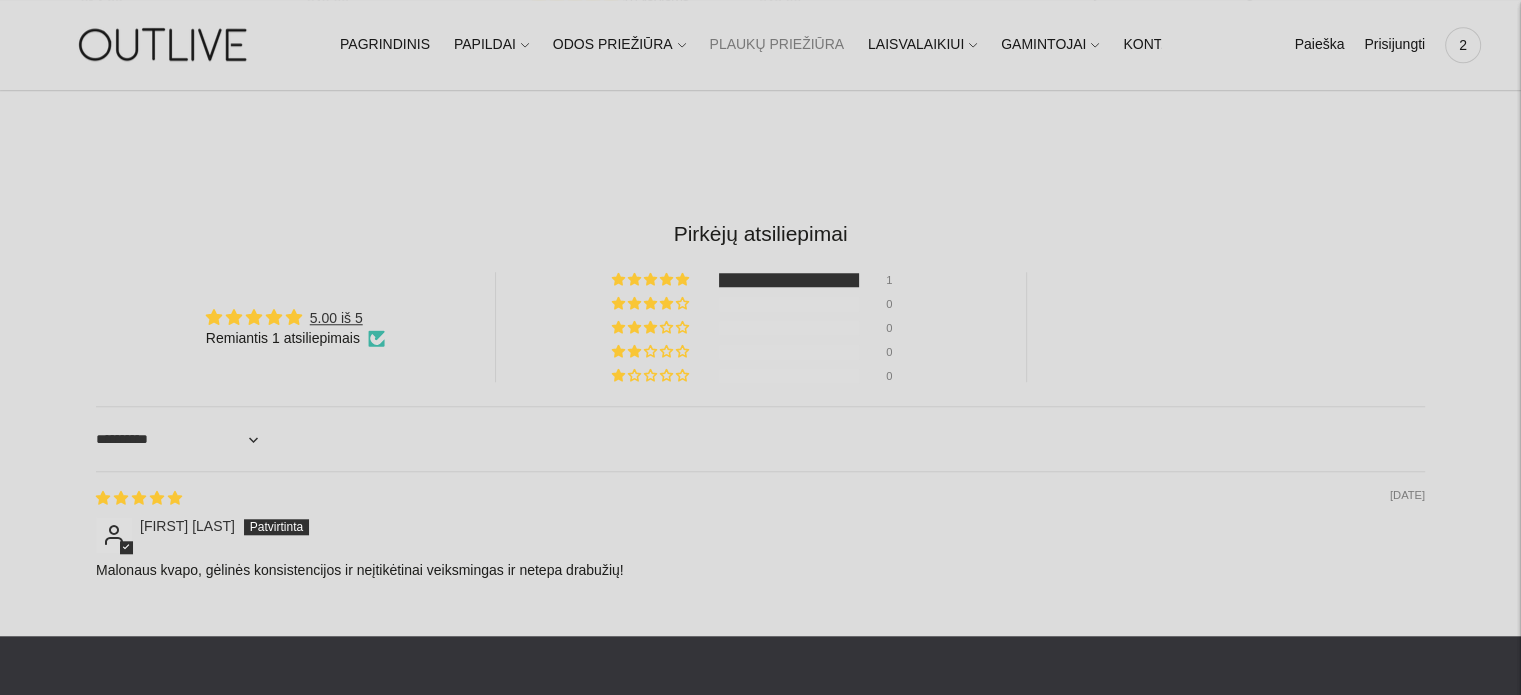 scroll, scrollTop: 1760, scrollLeft: 0, axis: vertical 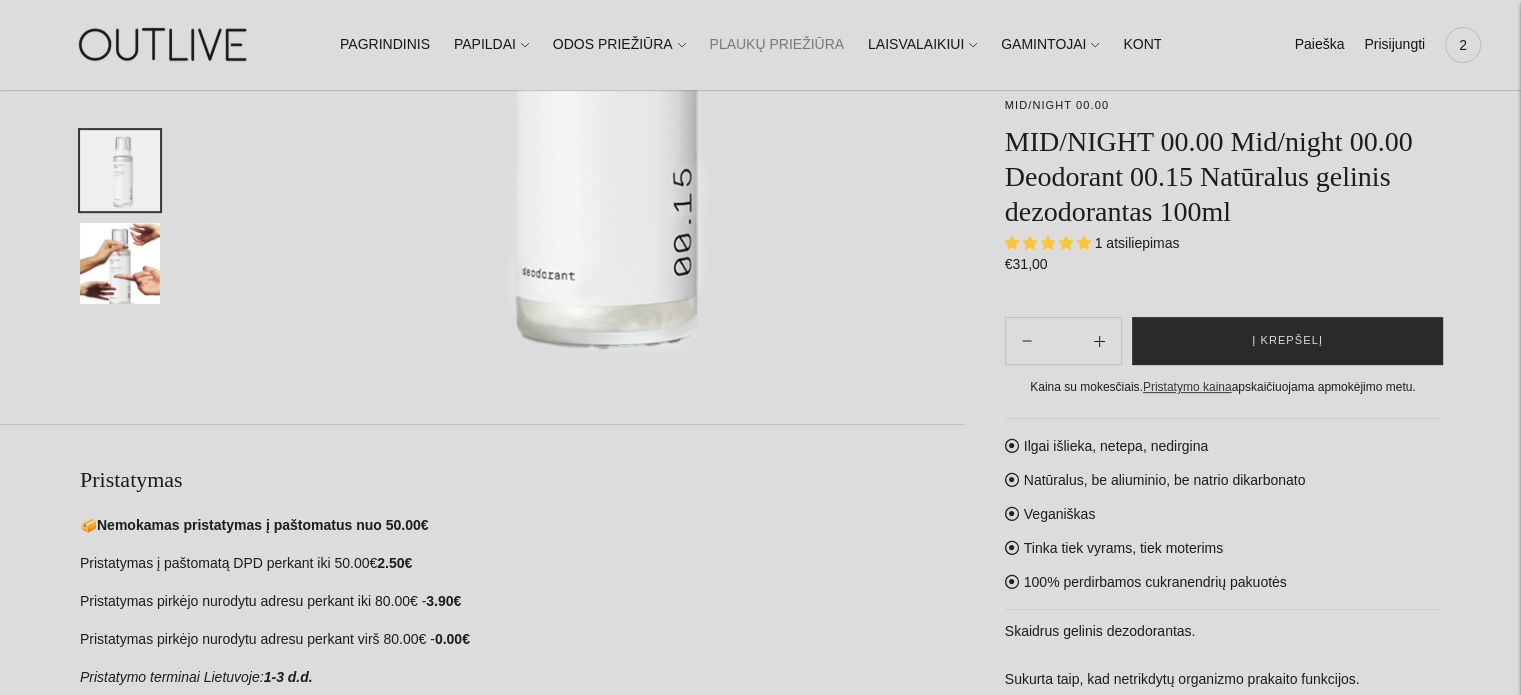 click on "Į krepšelį" at bounding box center [1287, 342] 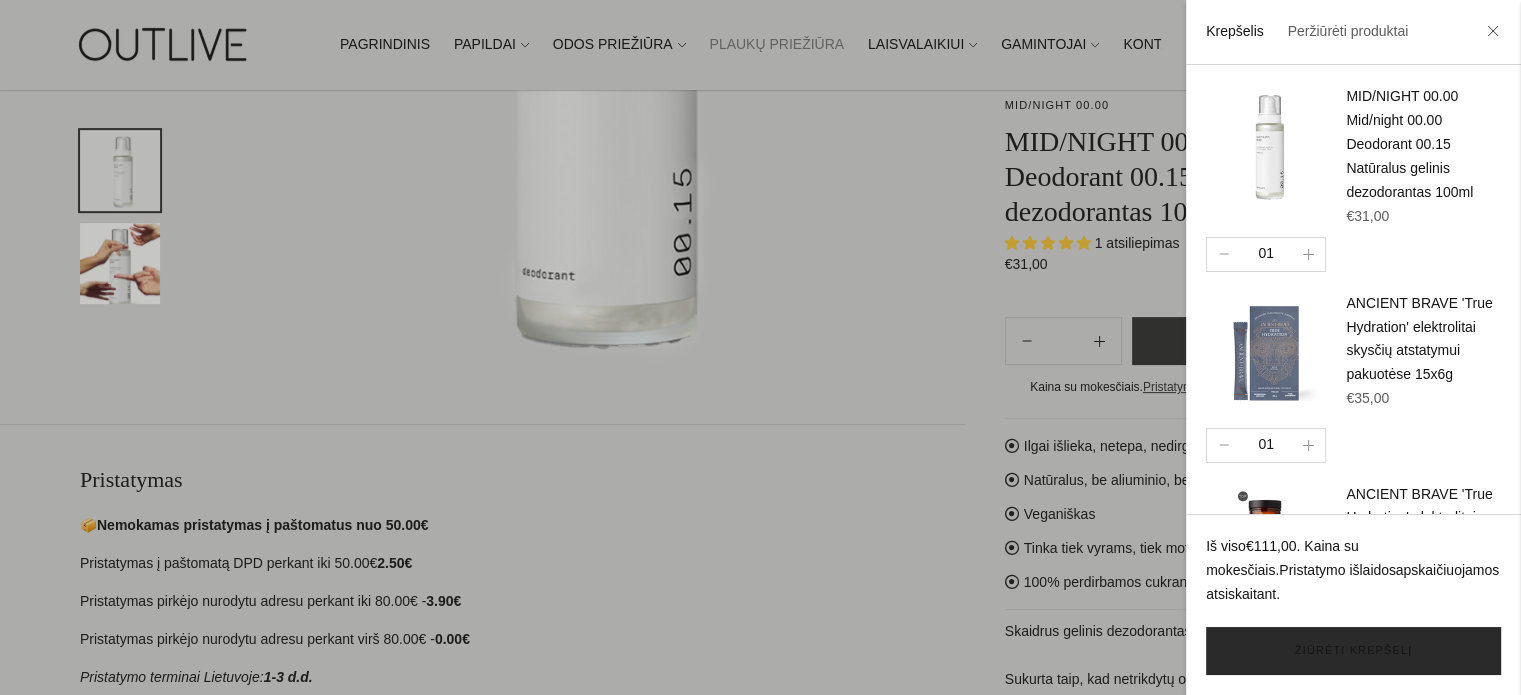 click on "Žiūrėti krepšelį" at bounding box center (1353, 651) 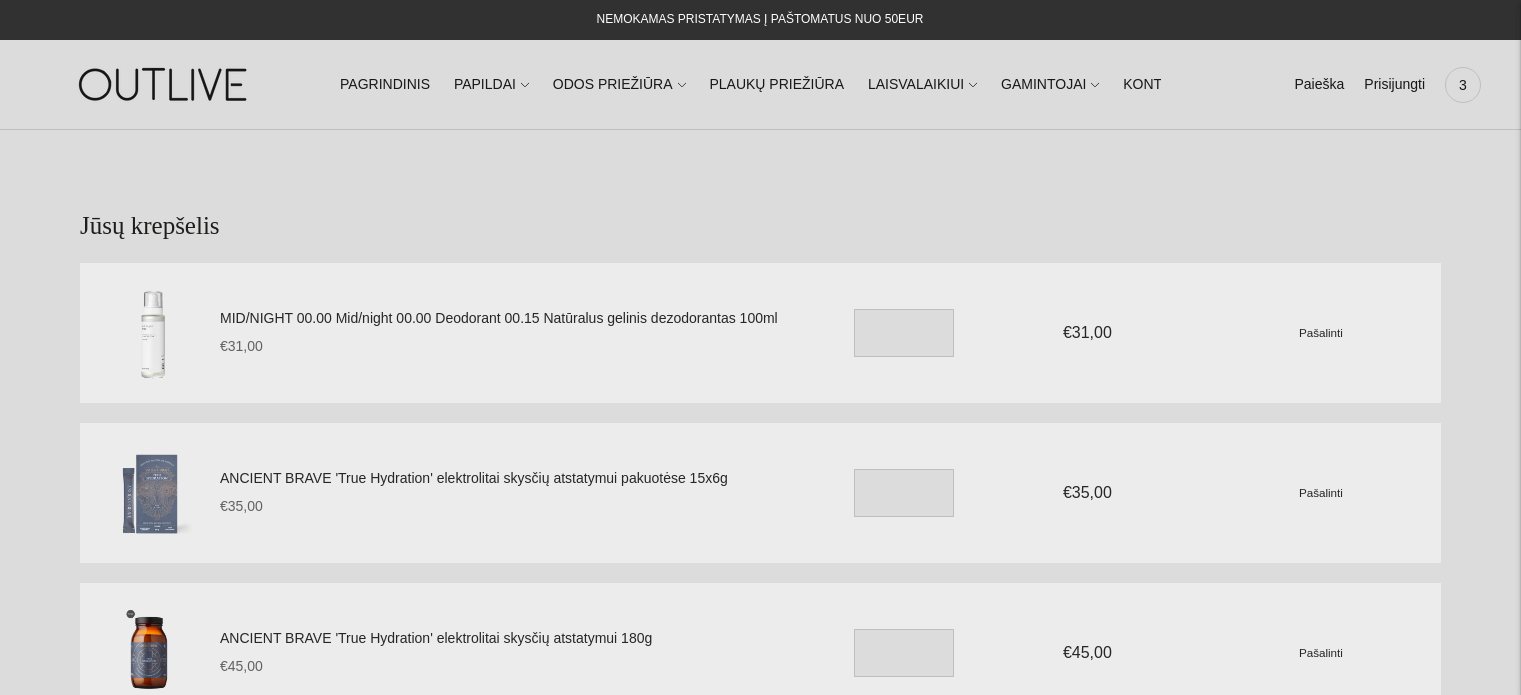 scroll, scrollTop: 0, scrollLeft: 0, axis: both 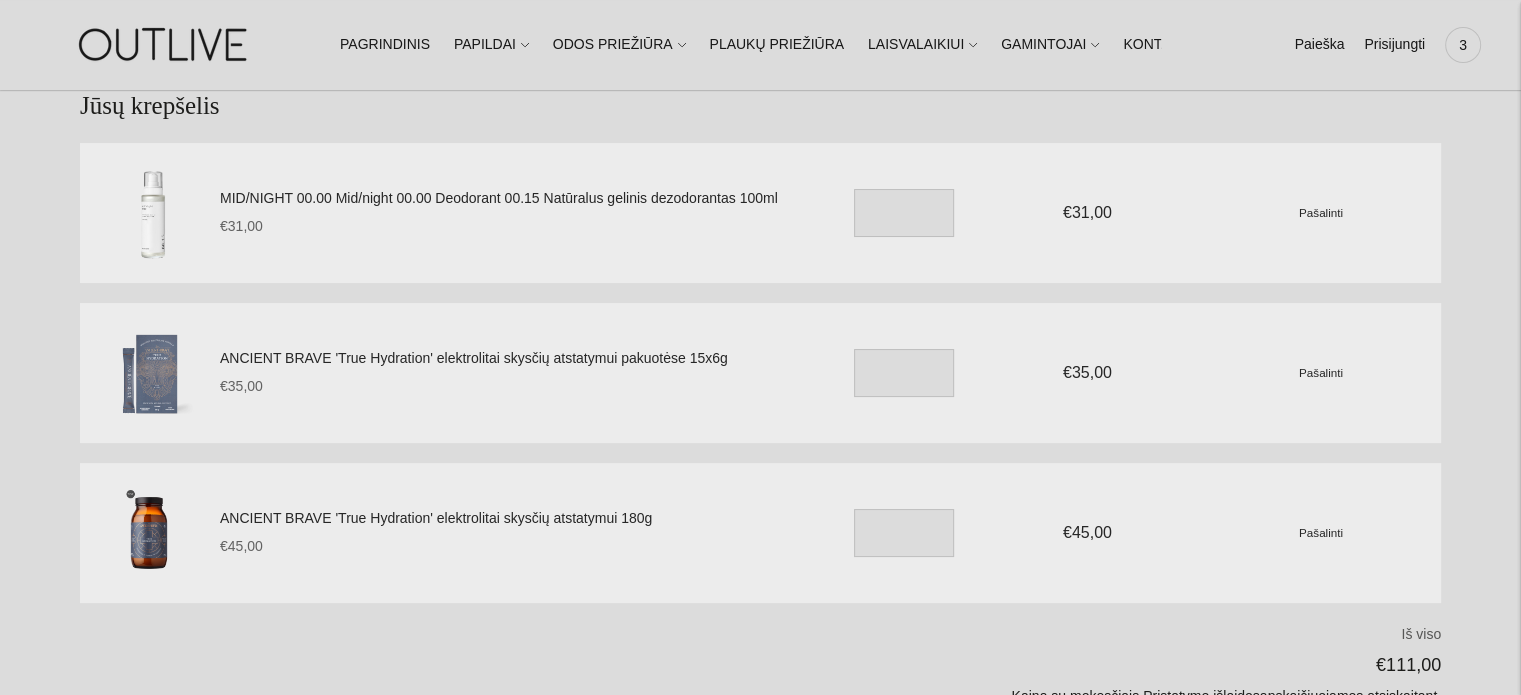 click on "Pašalinti" at bounding box center (1321, 532) 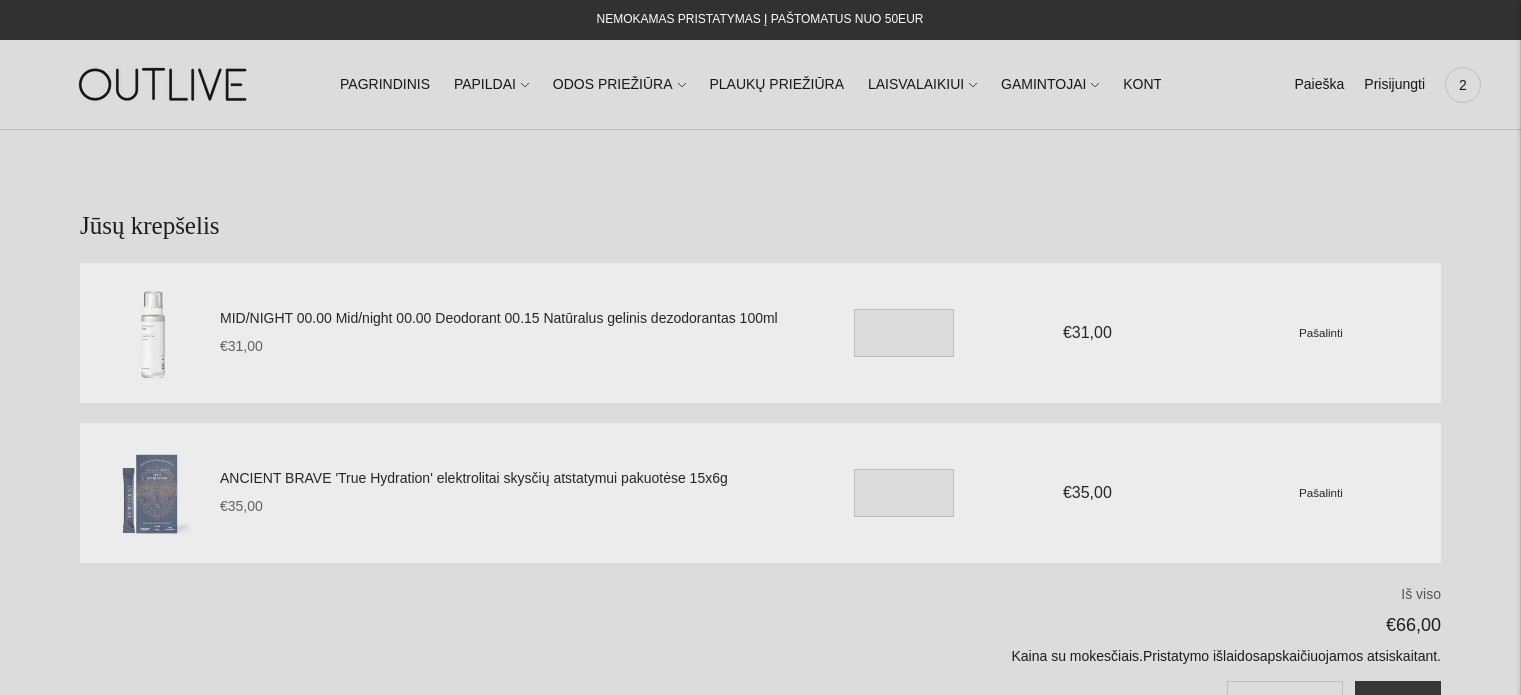 scroll, scrollTop: 0, scrollLeft: 0, axis: both 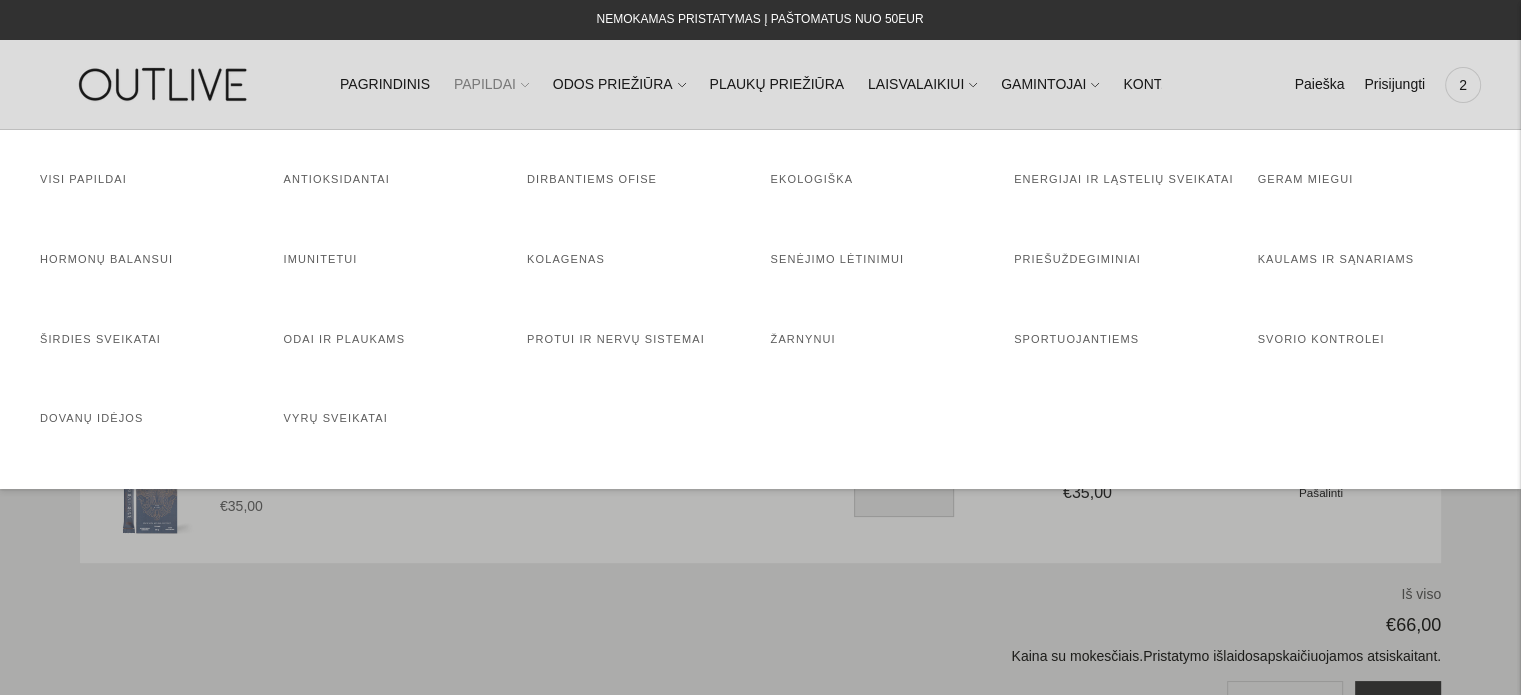 click on "PAPILDAI" at bounding box center (491, 85) 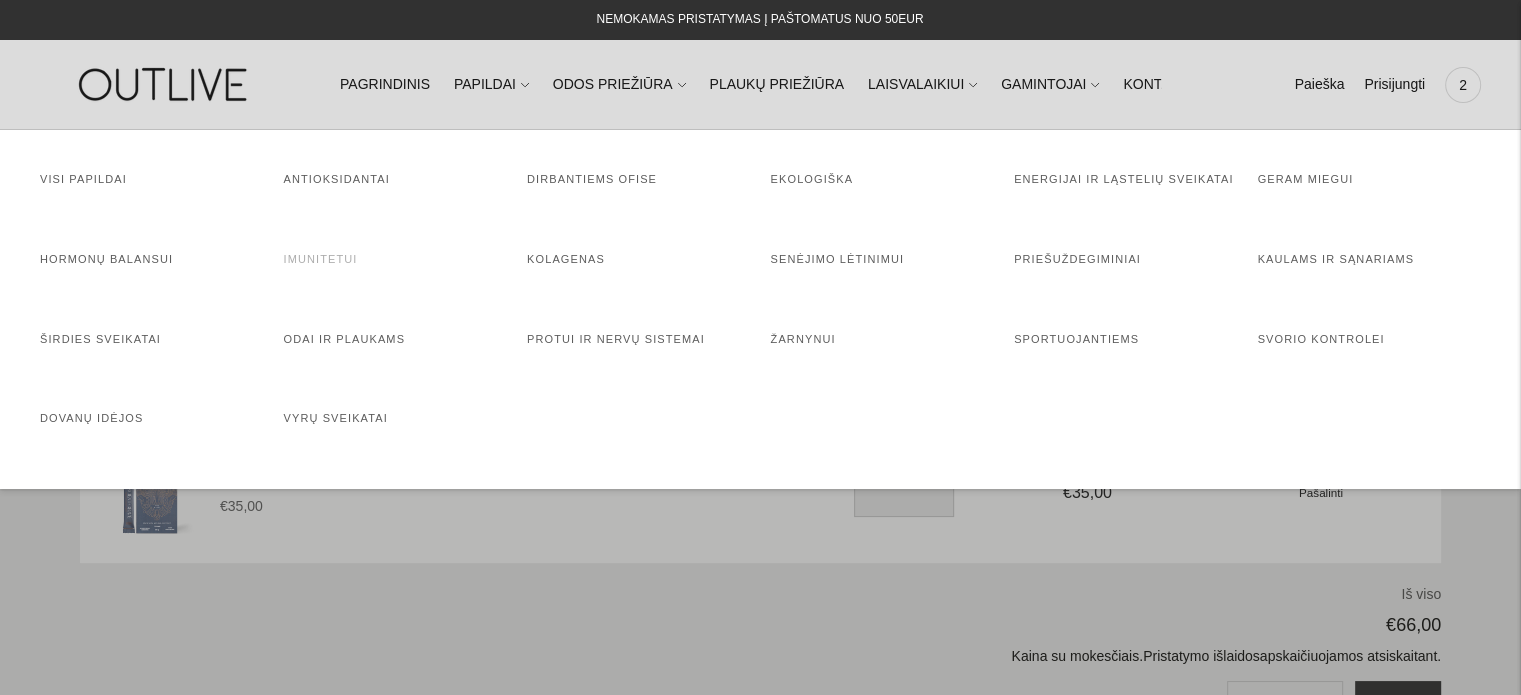 click on "Imunitetui" at bounding box center [321, 259] 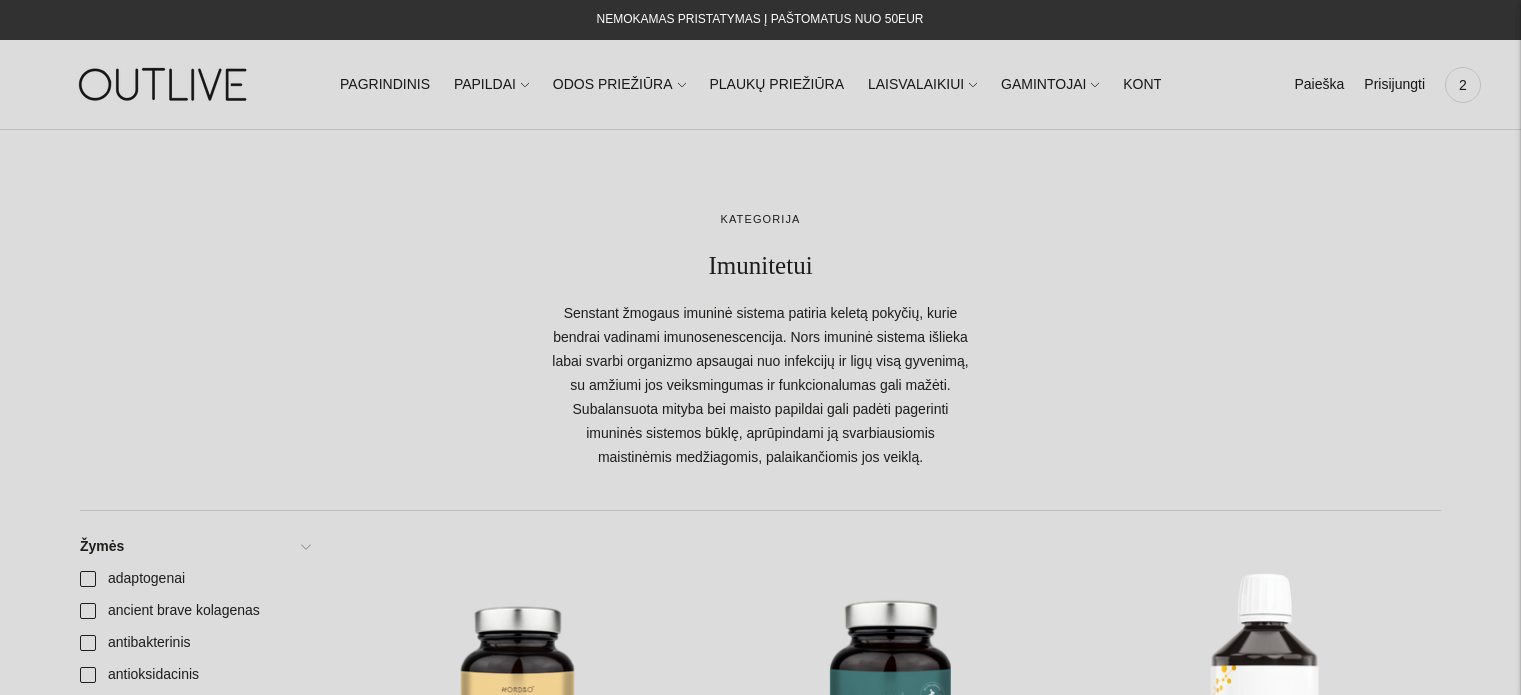scroll, scrollTop: 0, scrollLeft: 0, axis: both 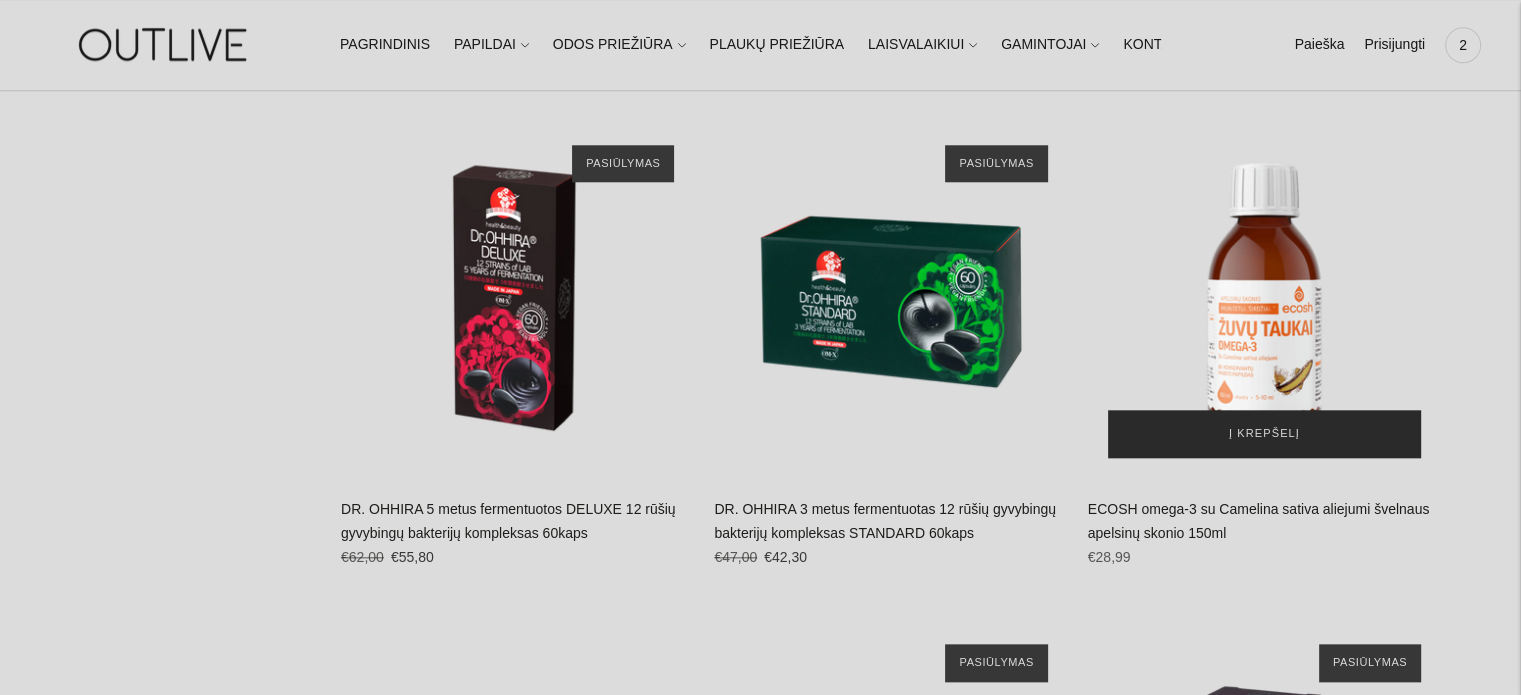 click on "Į krepšelį" at bounding box center (1264, 434) 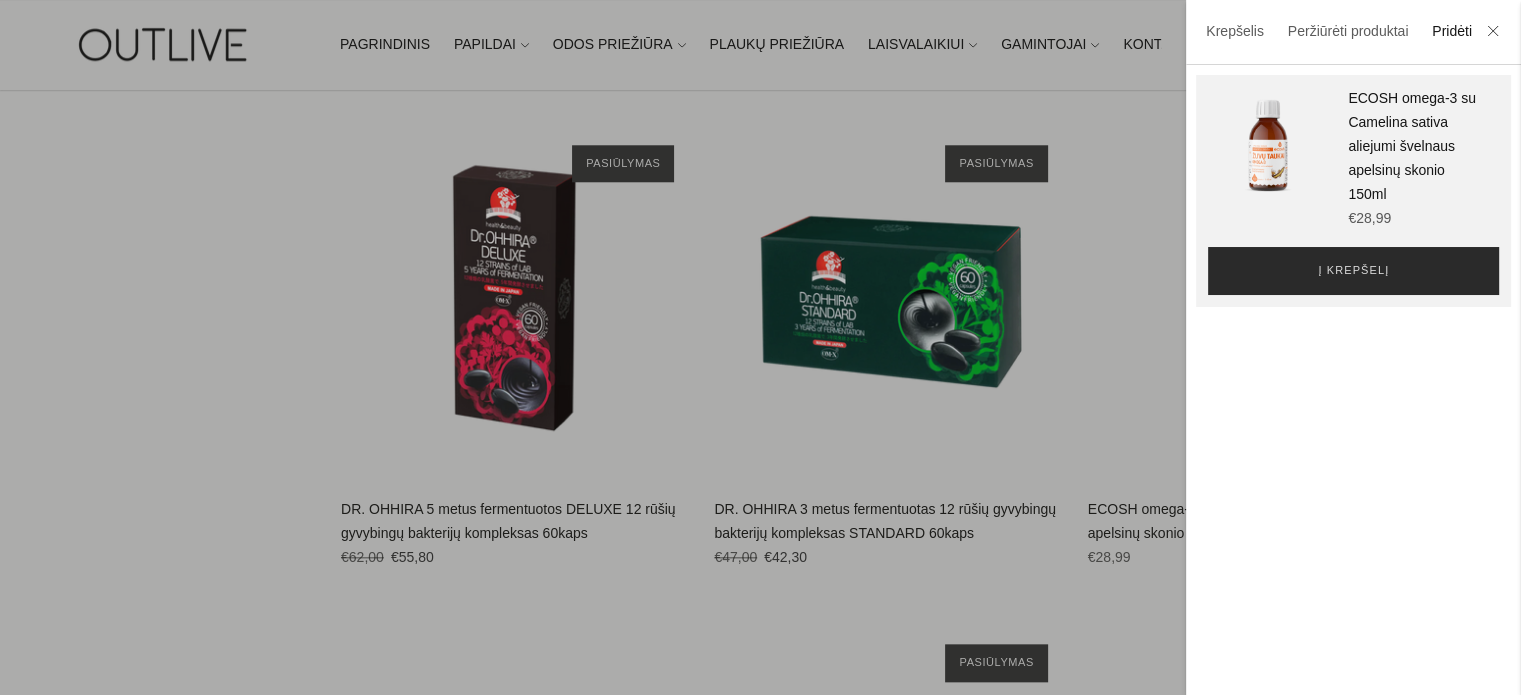 click on "Į krepšelį" at bounding box center [1353, 271] 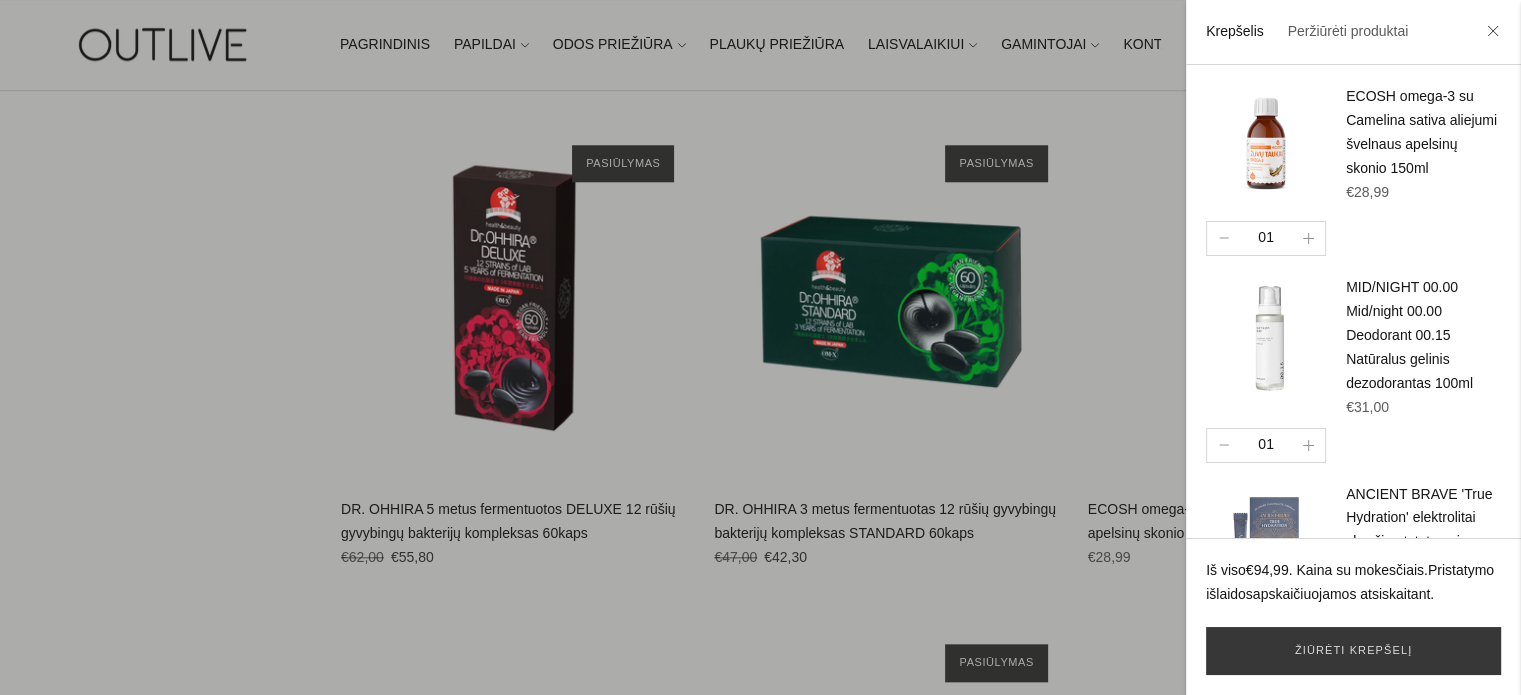 click at bounding box center [760, 347] 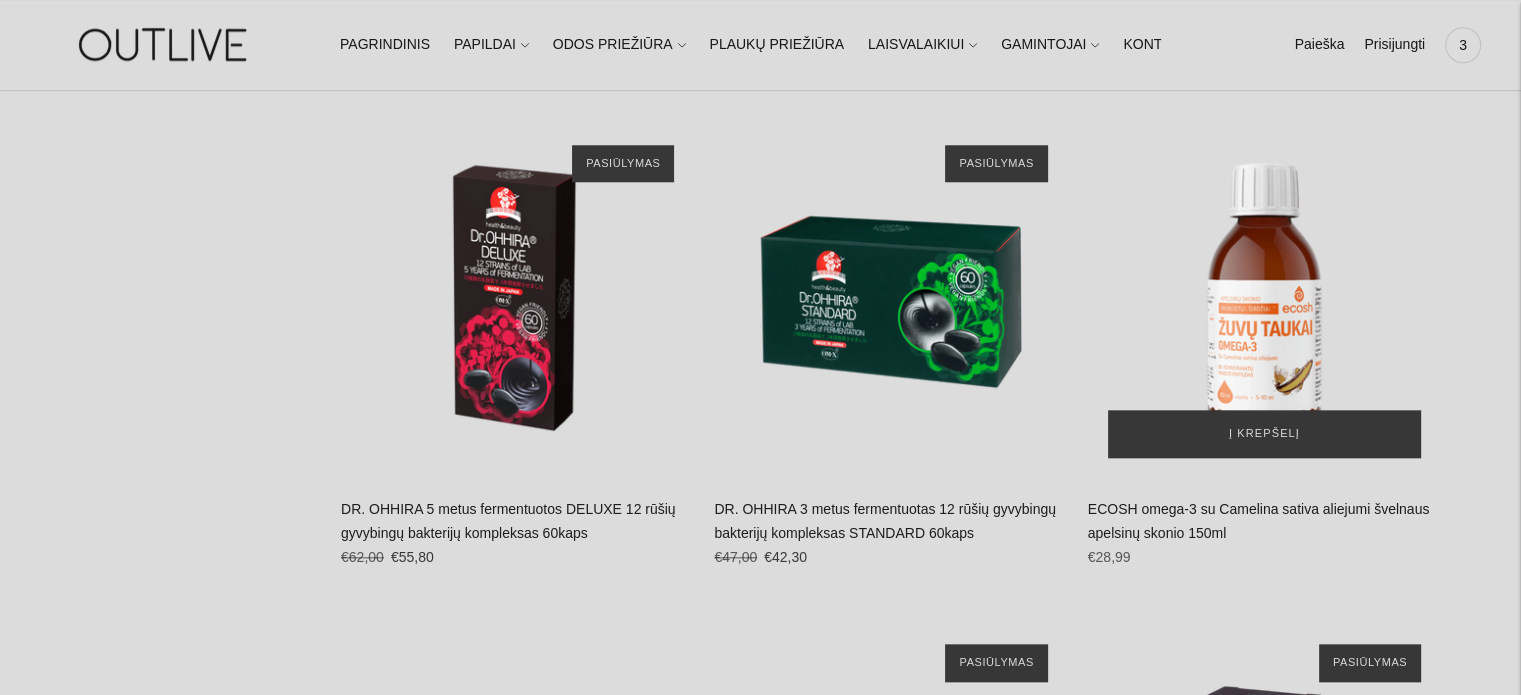 type 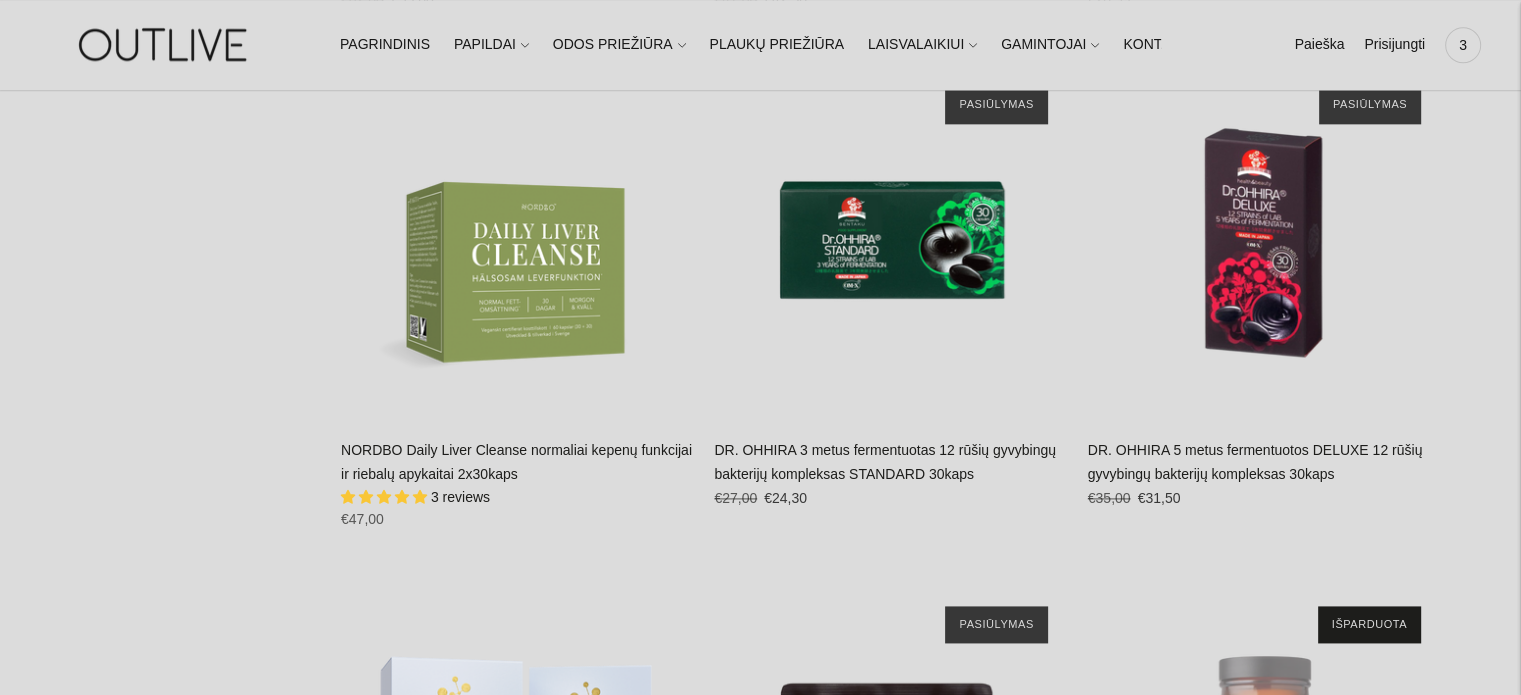 scroll, scrollTop: 10186, scrollLeft: 0, axis: vertical 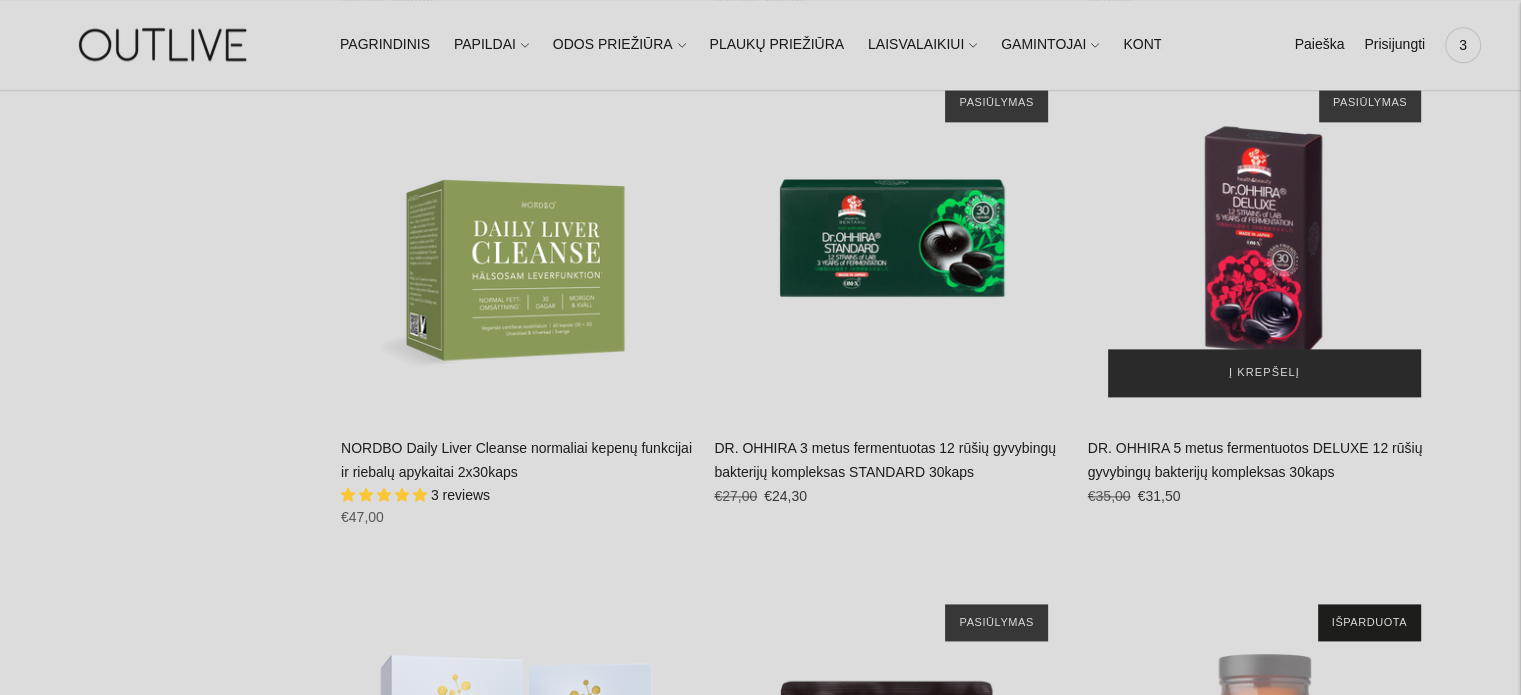 click on "Į krepšelį" at bounding box center [1264, 373] 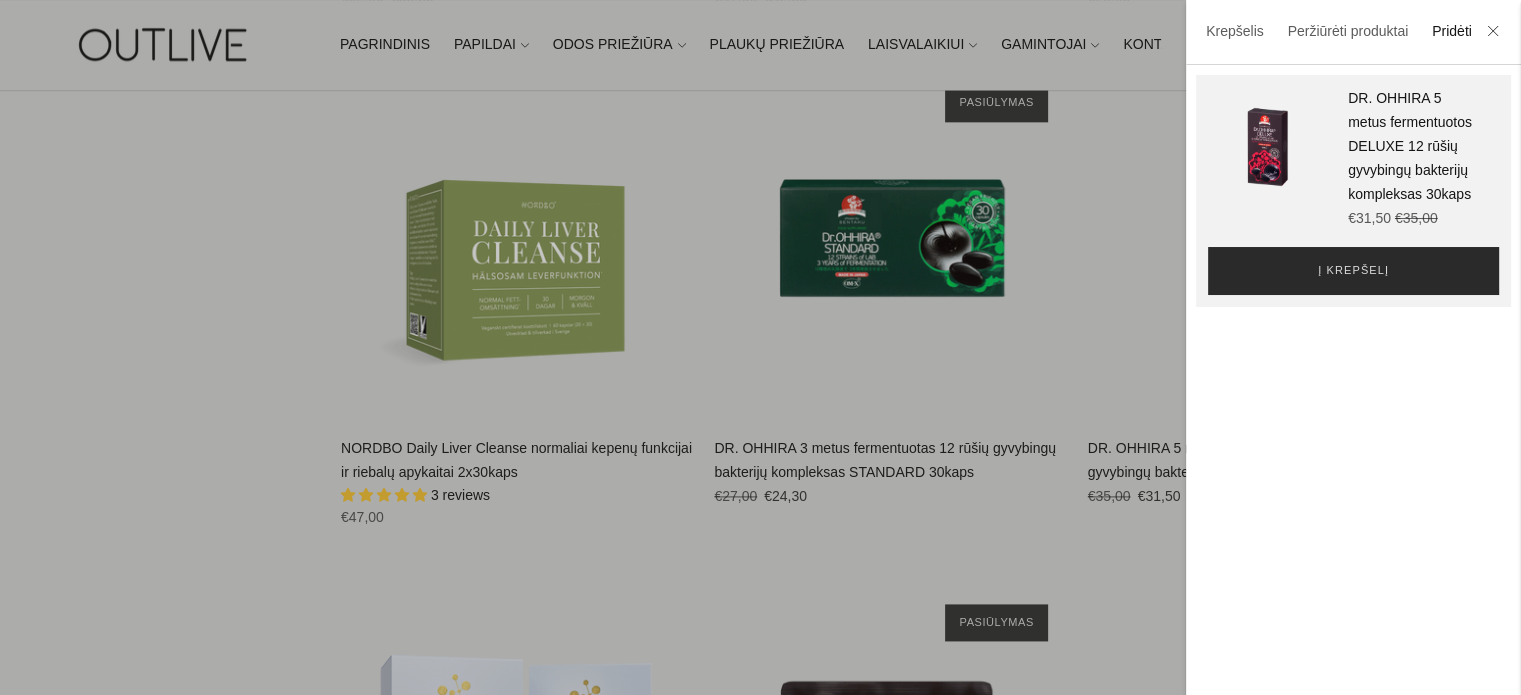 click on "Į krepšelį" at bounding box center (1353, 271) 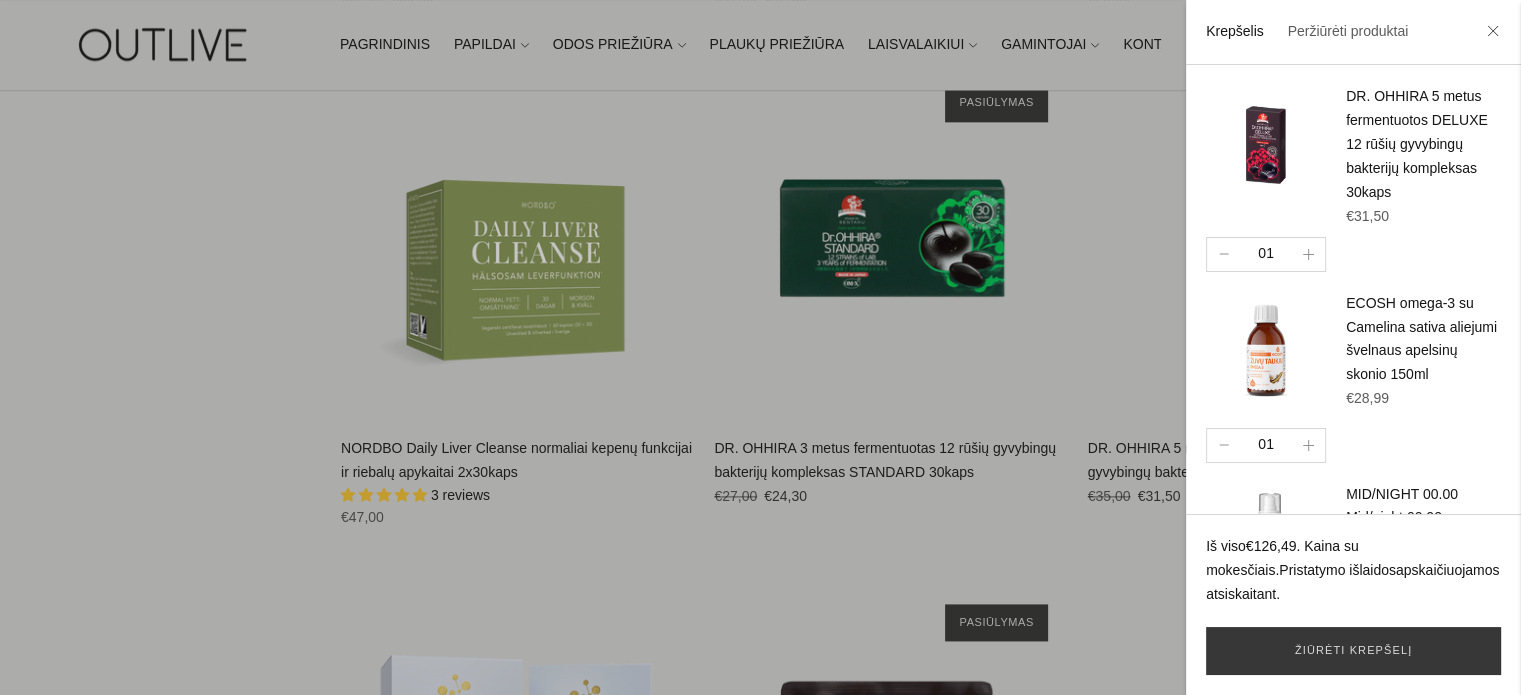 click at bounding box center (760, 347) 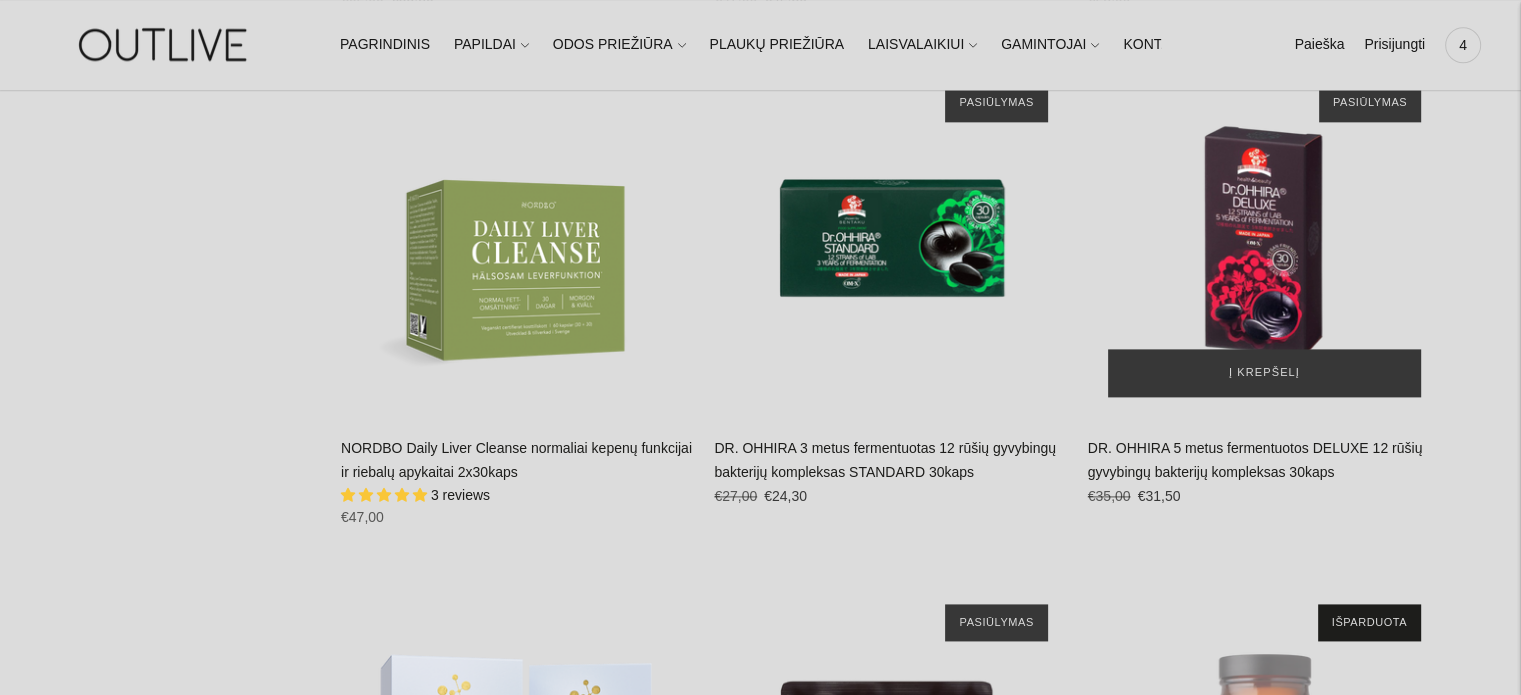 type 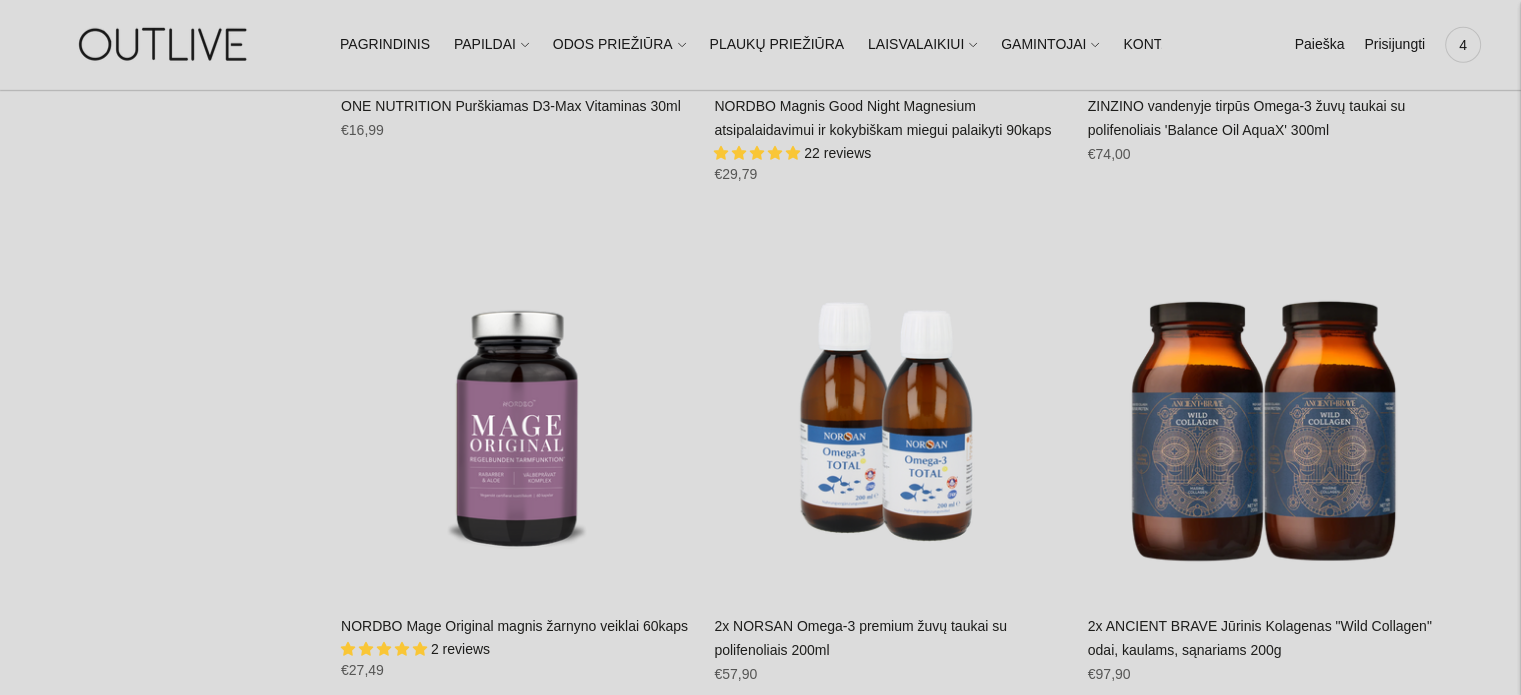 scroll, scrollTop: 6386, scrollLeft: 0, axis: vertical 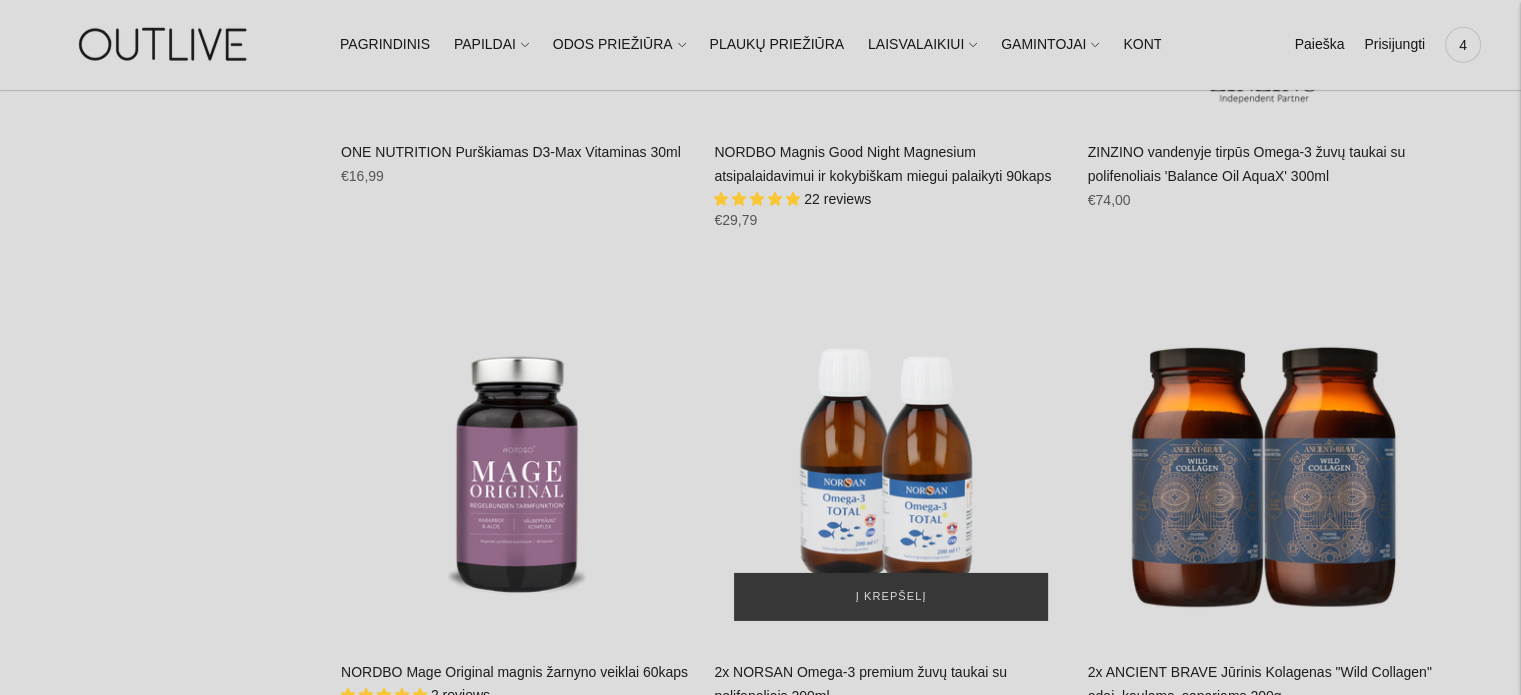 click at bounding box center [890, 463] 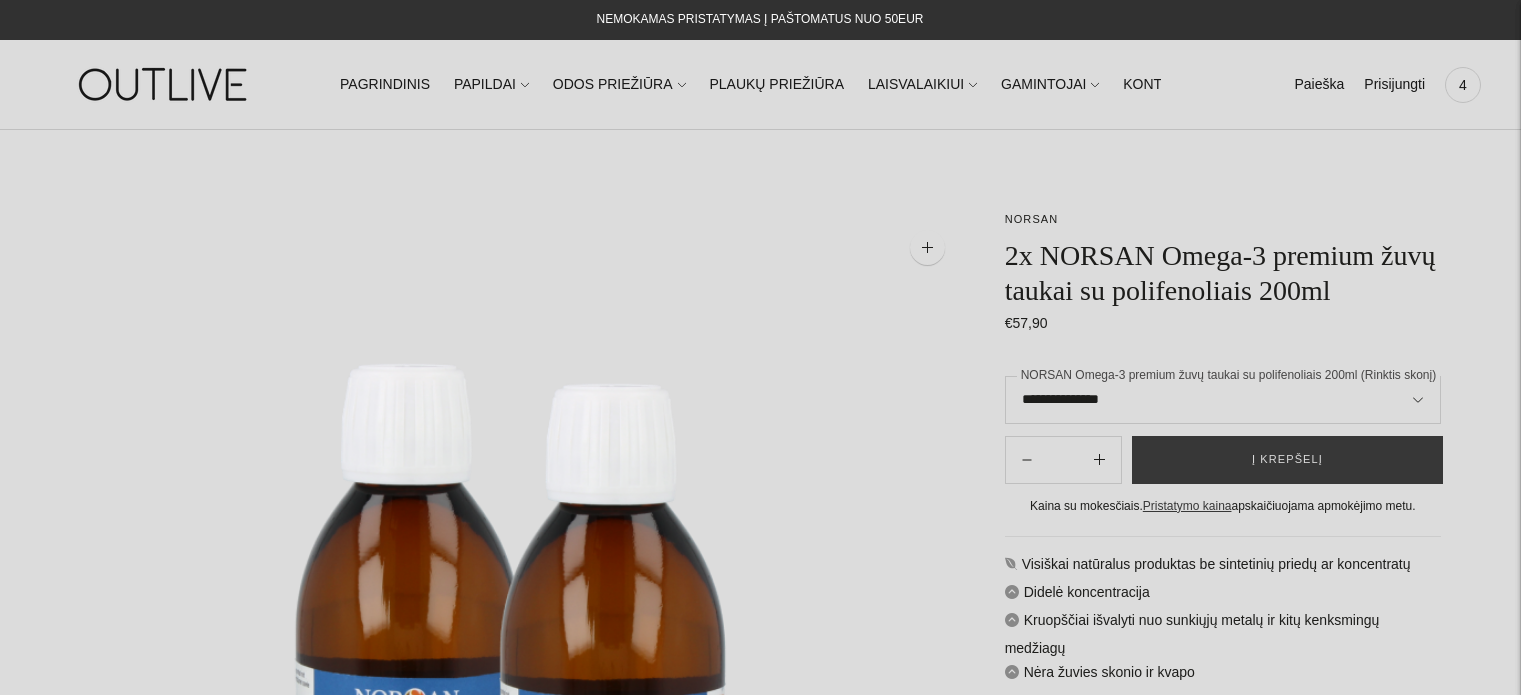 scroll, scrollTop: 0, scrollLeft: 0, axis: both 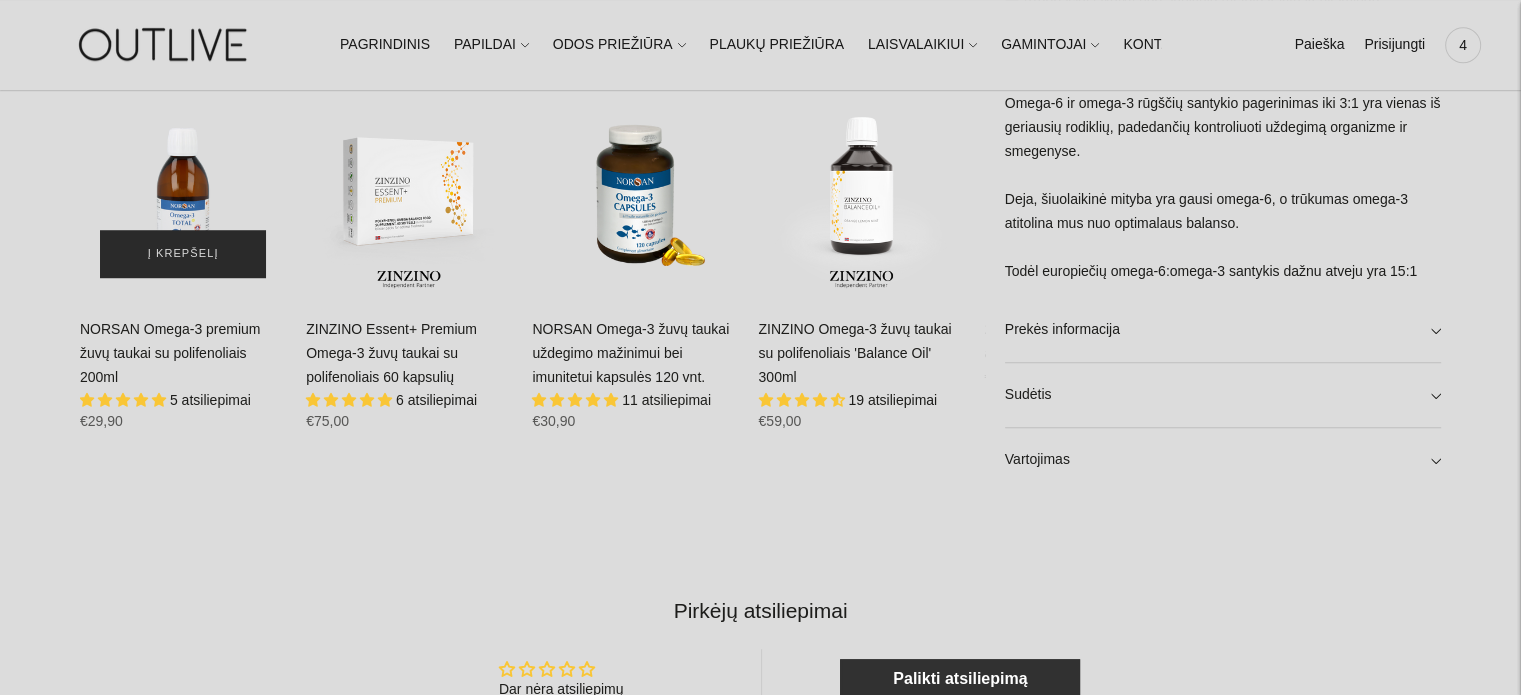 click on "Į krepšelį" at bounding box center (183, 254) 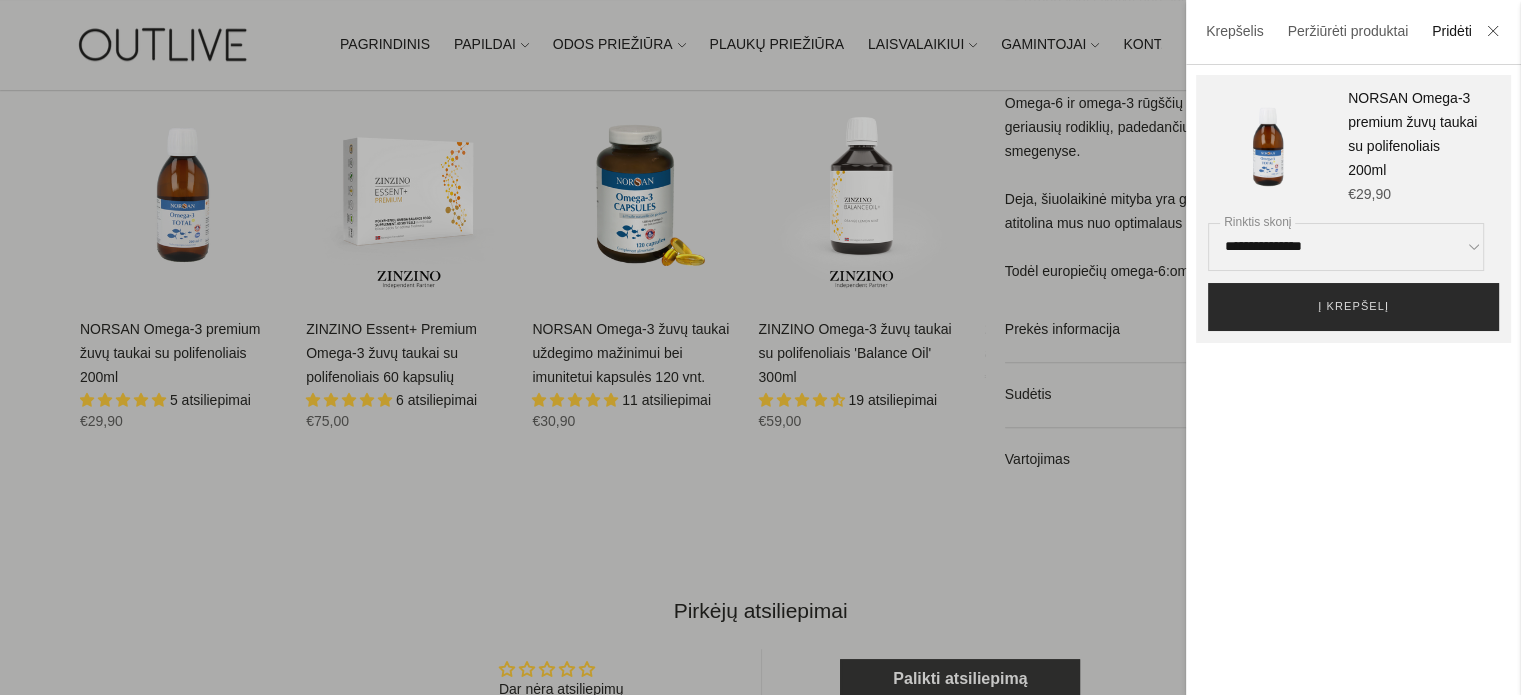 click on "Į krepšelį" at bounding box center [1353, 307] 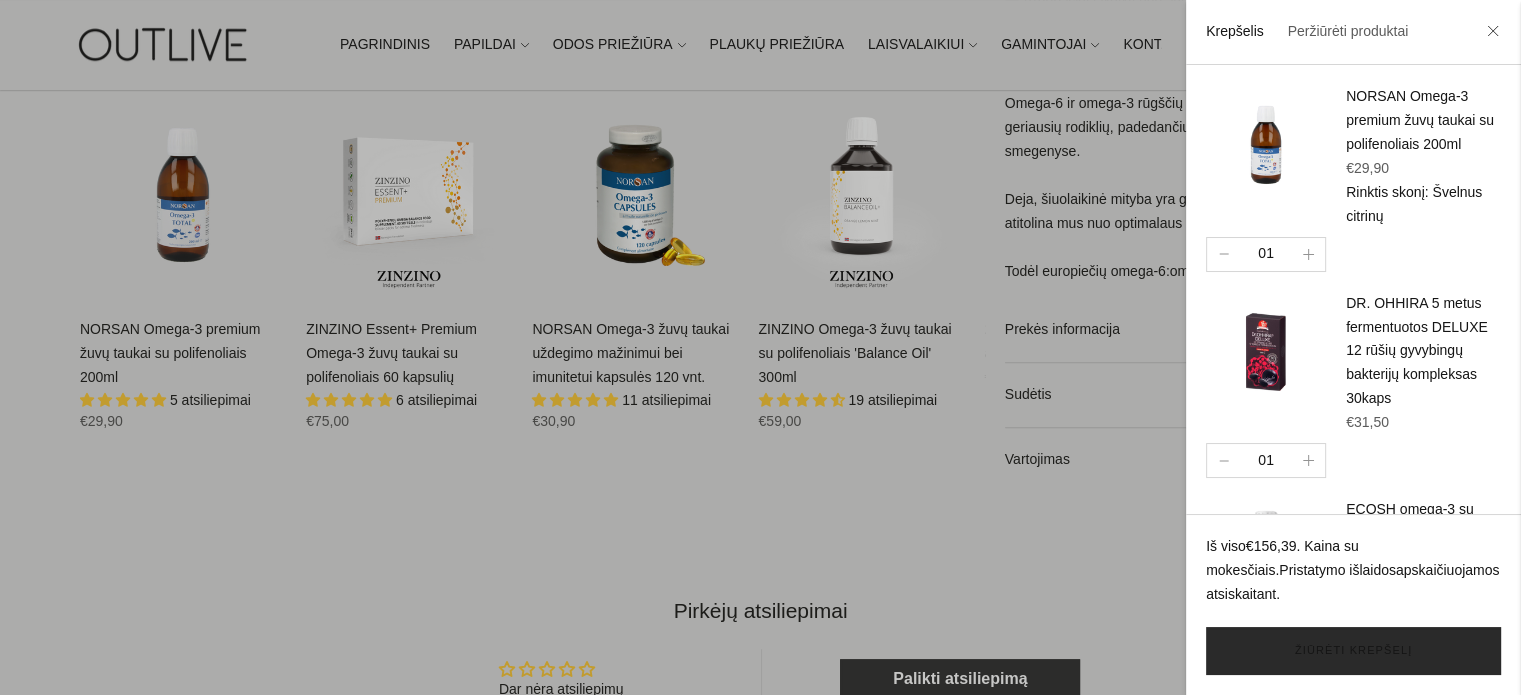 click on "Žiūrėti krepšelį" at bounding box center (1353, 651) 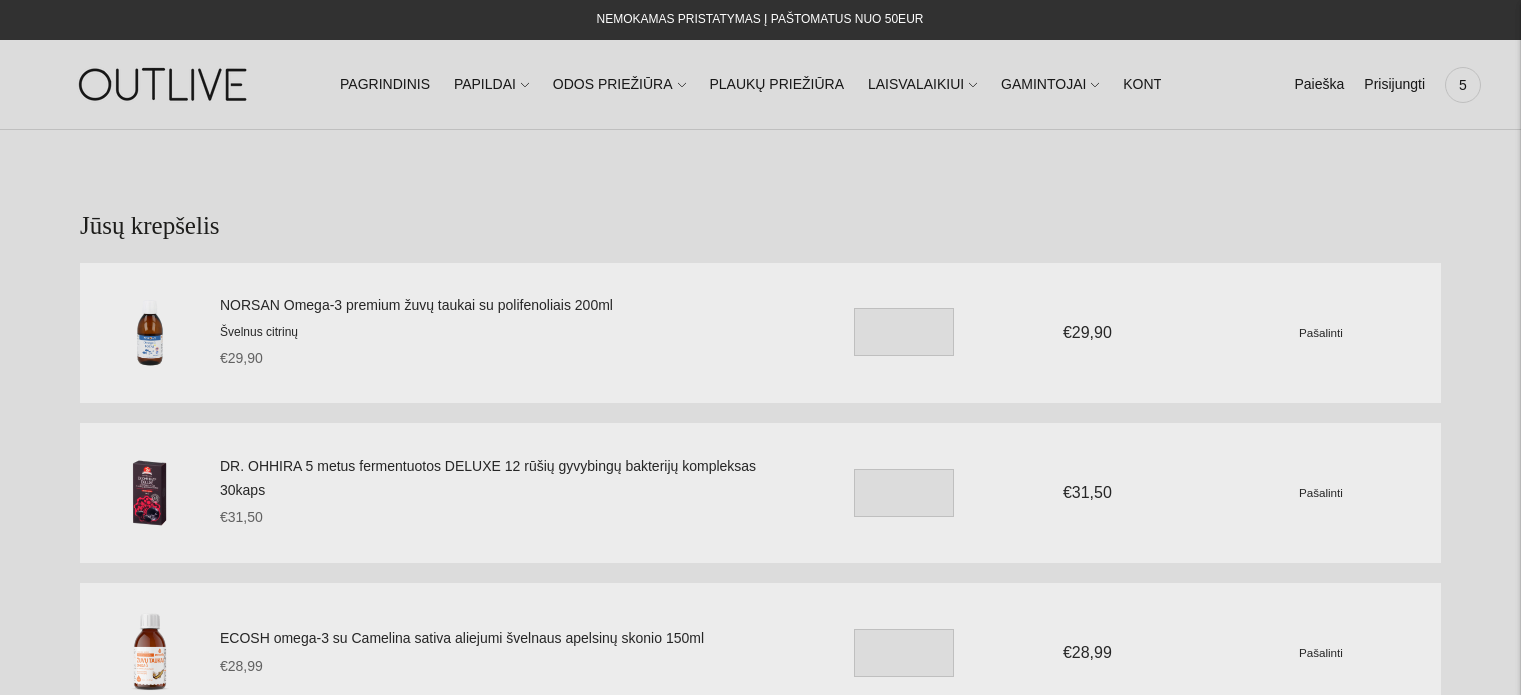 scroll, scrollTop: 0, scrollLeft: 0, axis: both 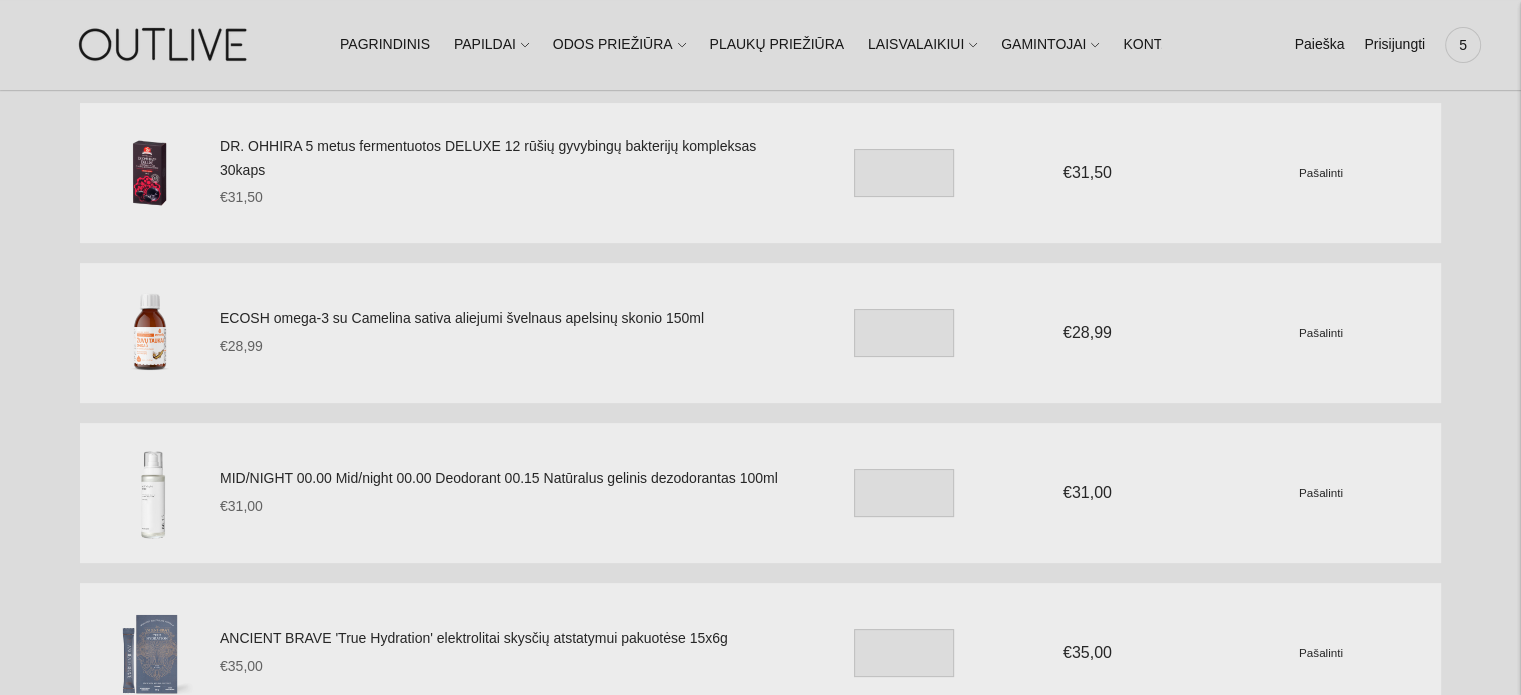 click on "Pašalinti" at bounding box center [1321, 172] 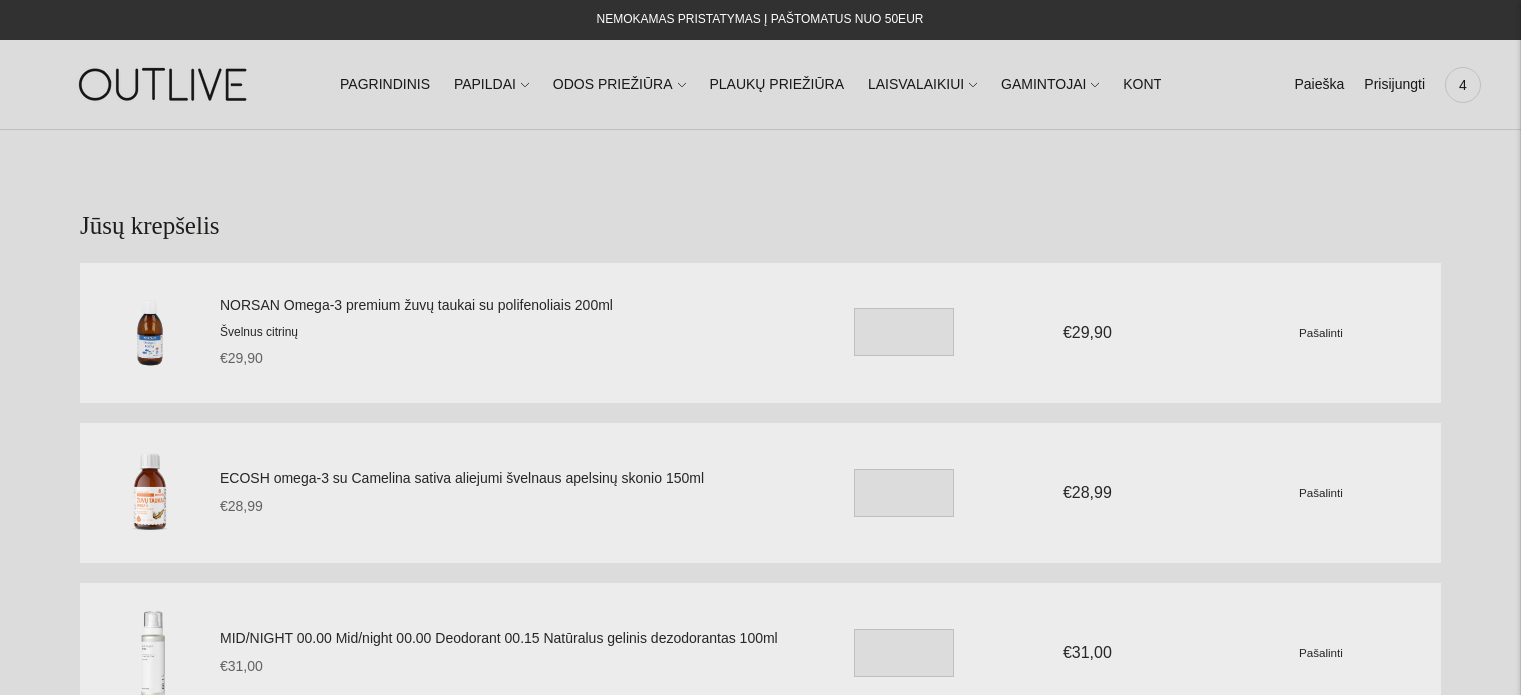 scroll, scrollTop: 0, scrollLeft: 0, axis: both 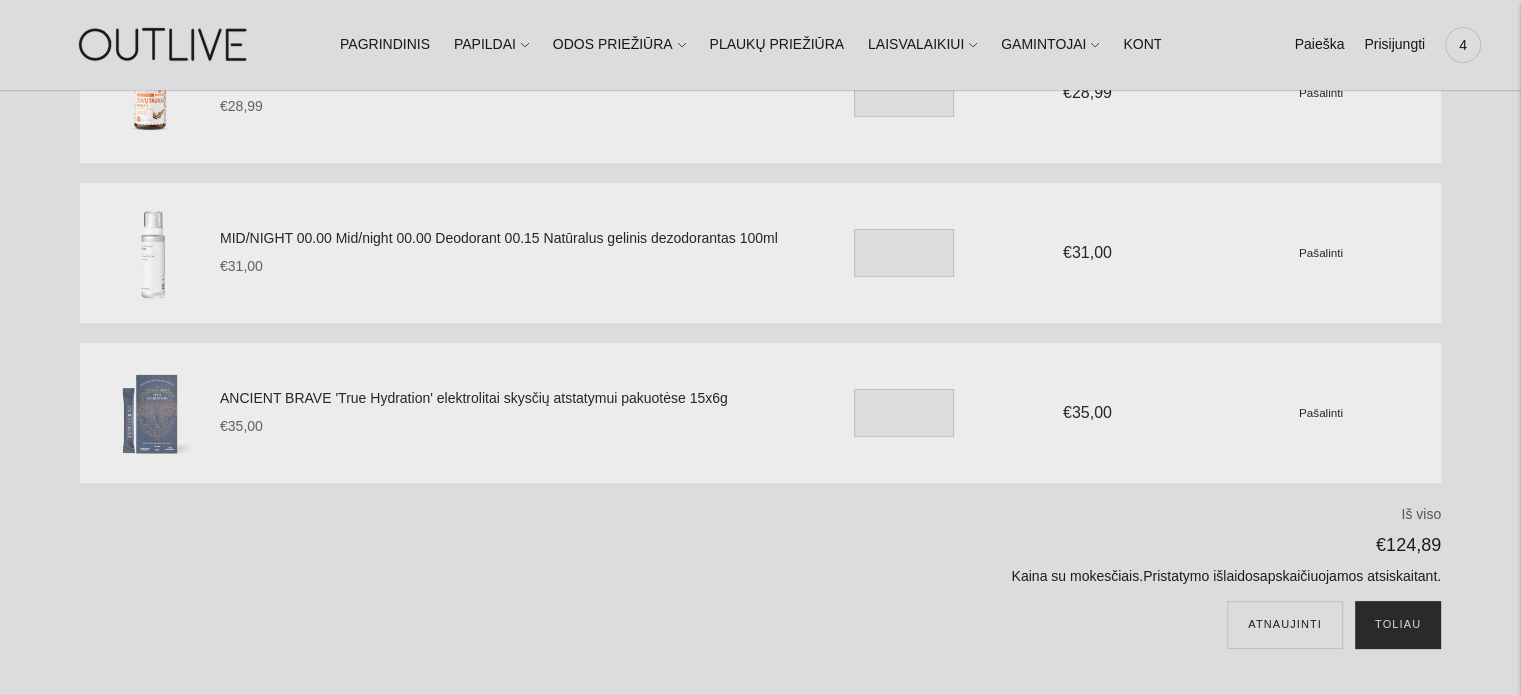 click on "Toliau" at bounding box center [1398, 625] 